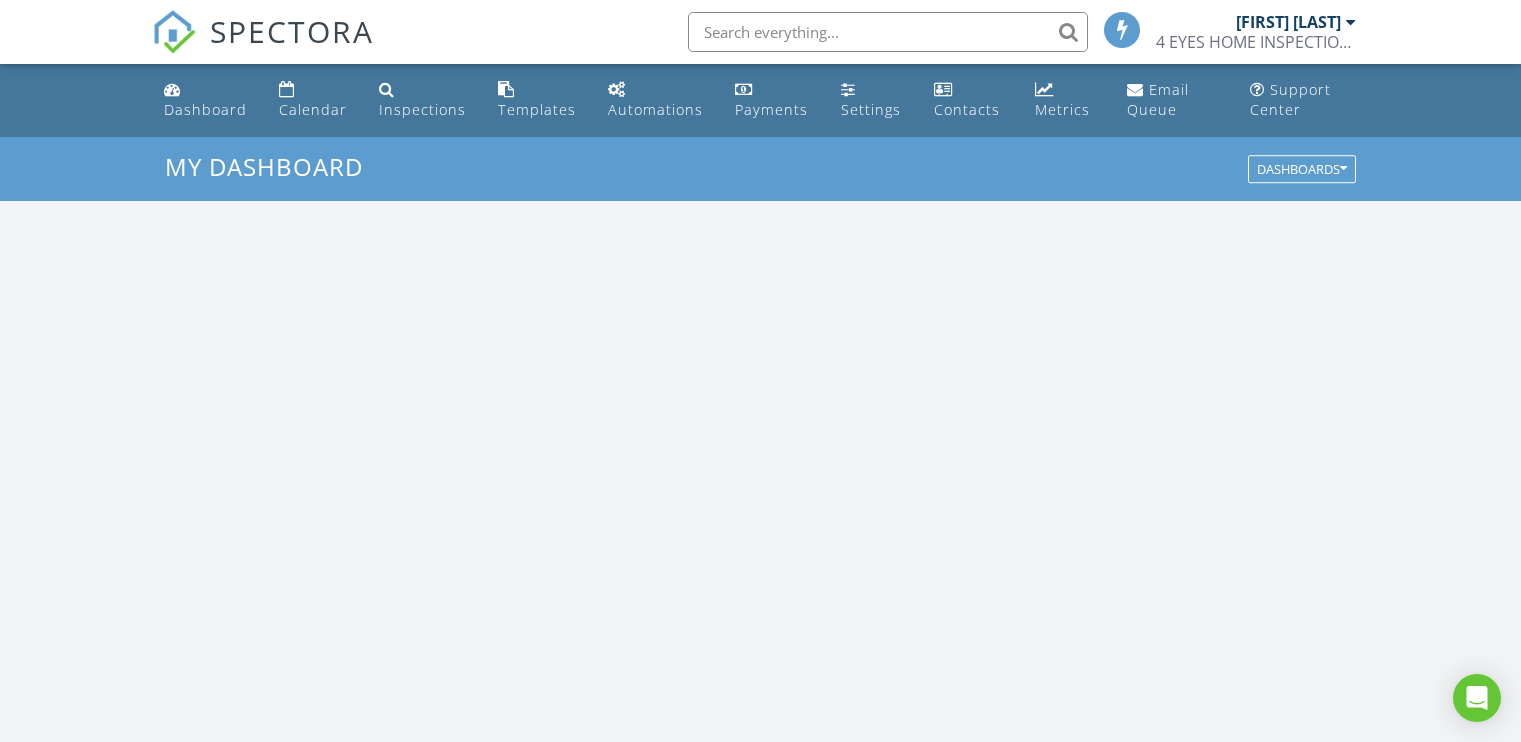 scroll, scrollTop: 0, scrollLeft: 0, axis: both 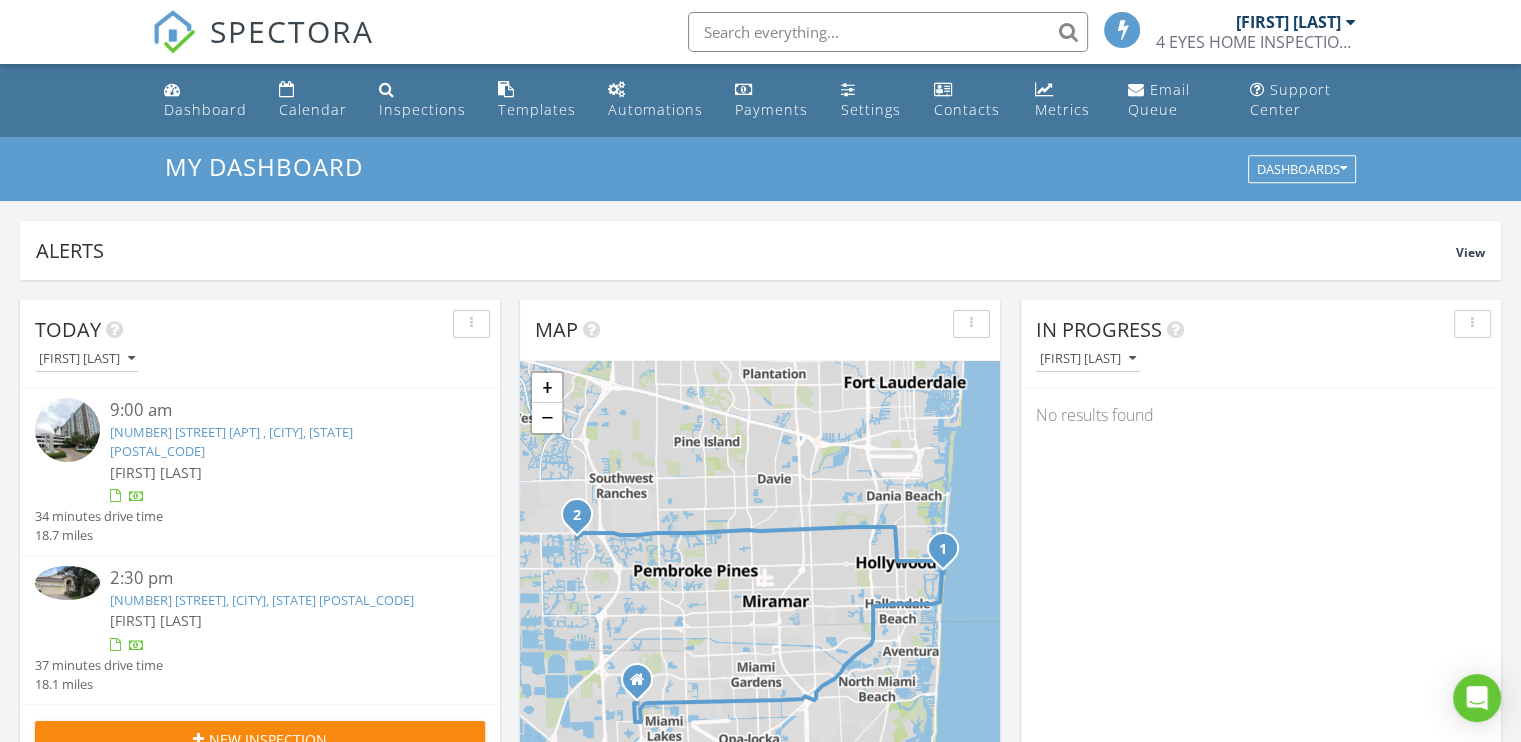 click on "[NUMBER] [STREET] APT [NUMBER][LETTER] , [CITY], [STATE] [POSTAL_CODE]" at bounding box center [231, 441] 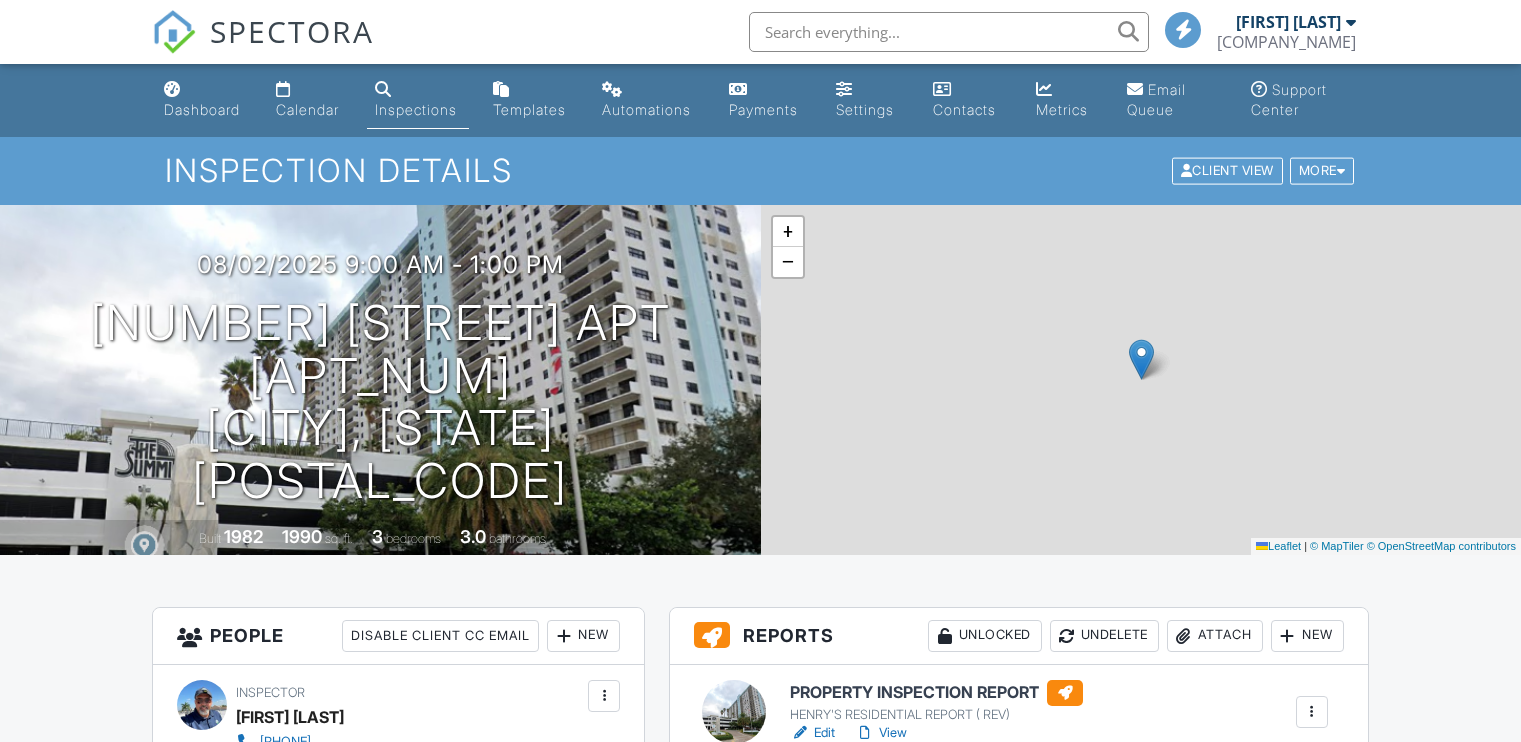 scroll, scrollTop: 300, scrollLeft: 0, axis: vertical 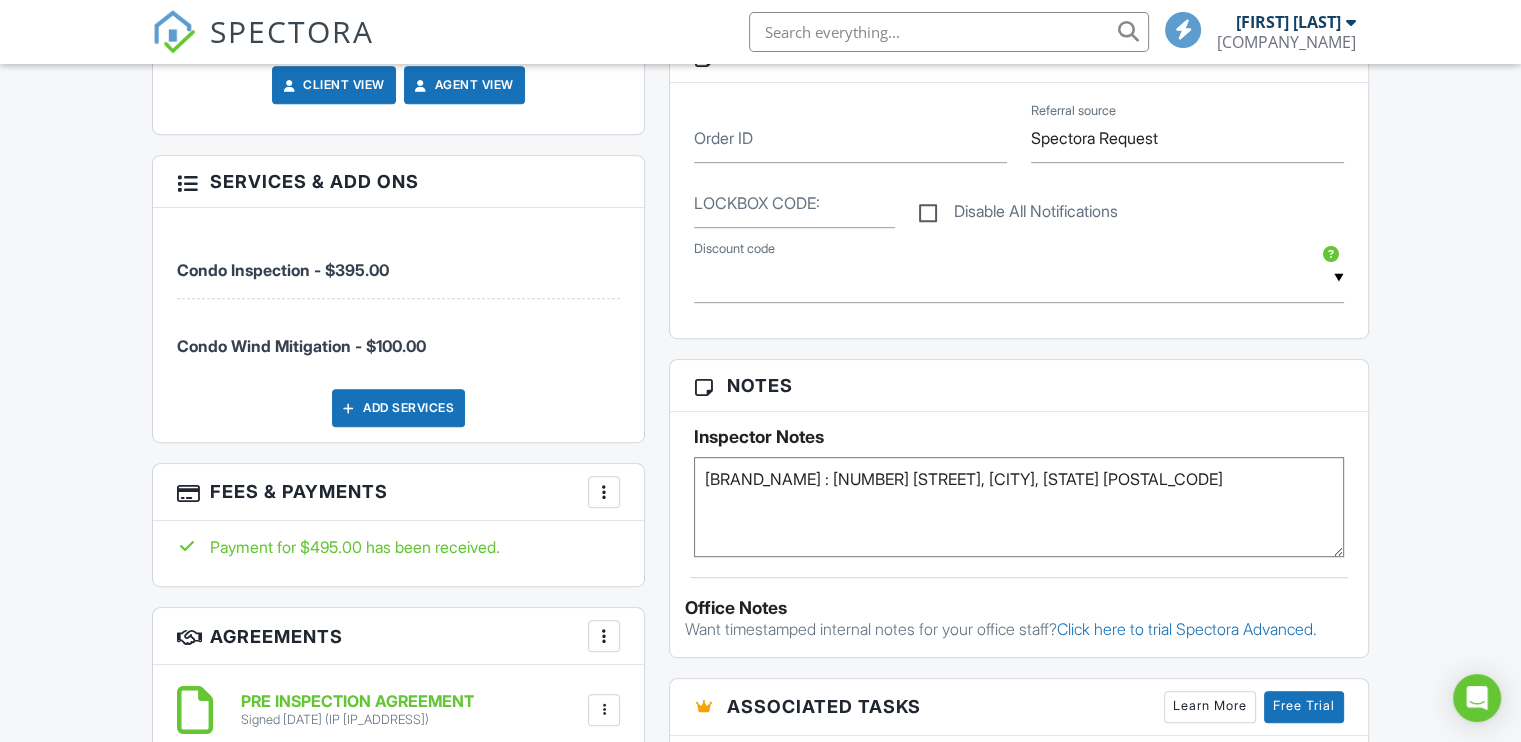 drag, startPoint x: 1089, startPoint y: 489, endPoint x: 796, endPoint y: 487, distance: 293.00684 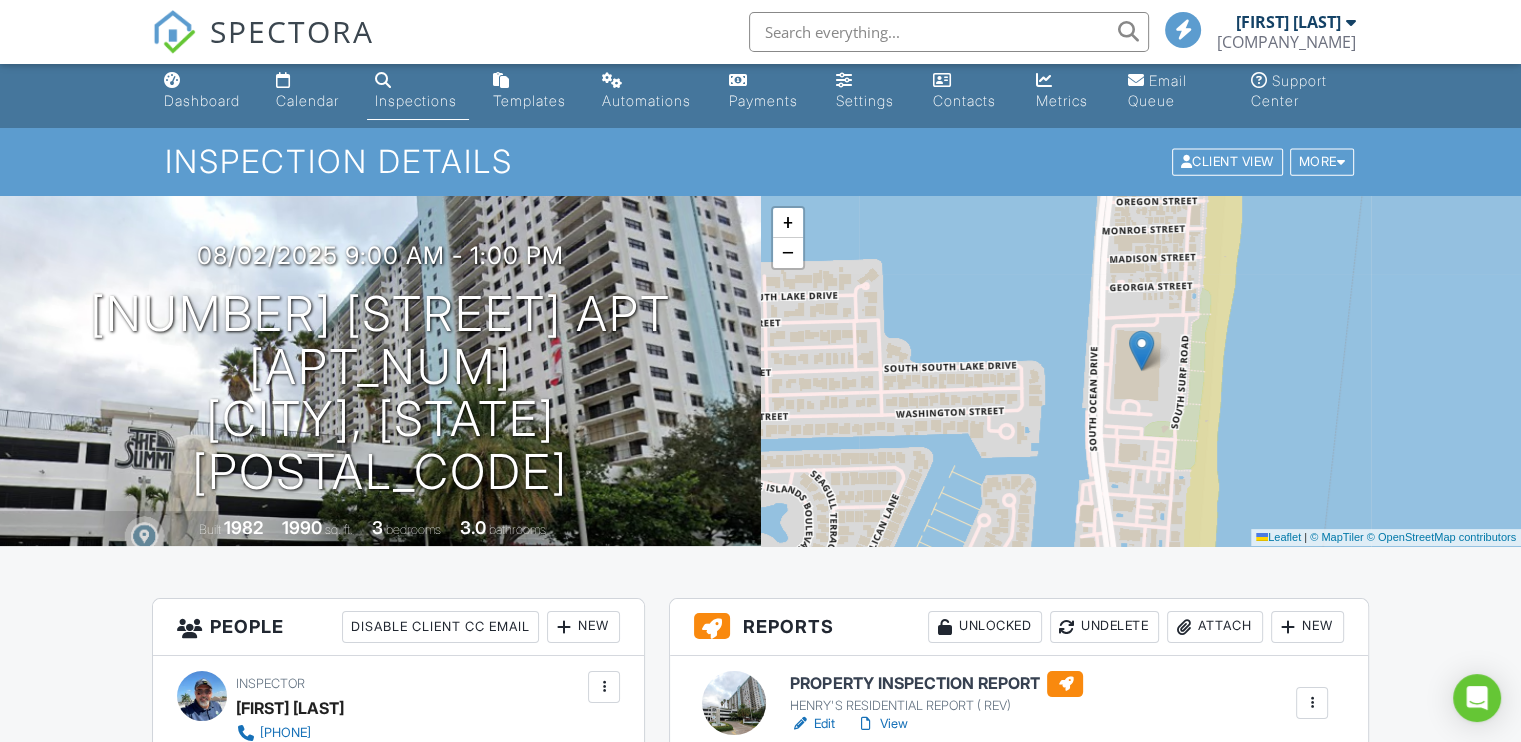 scroll, scrollTop: 0, scrollLeft: 0, axis: both 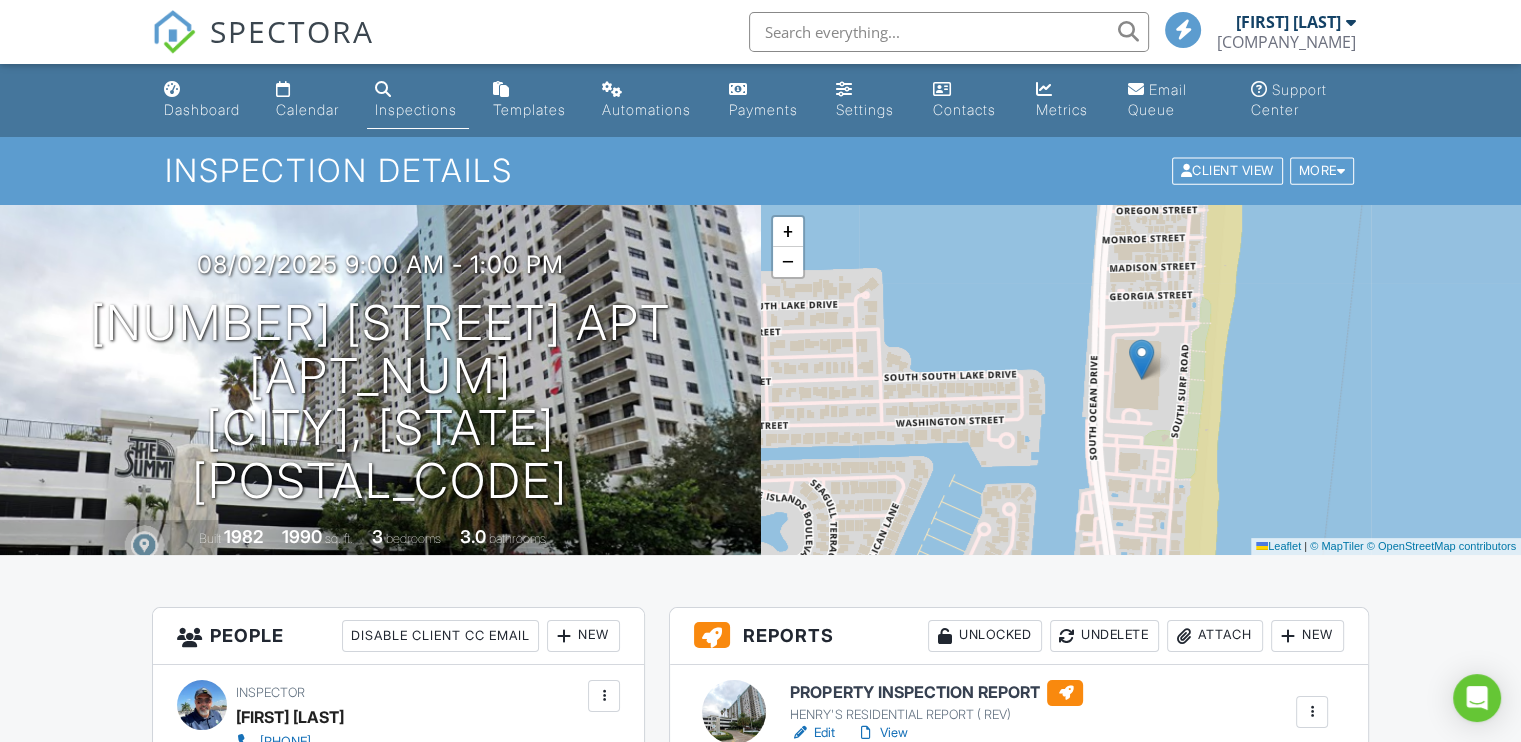 click on "Calendar" at bounding box center [307, 109] 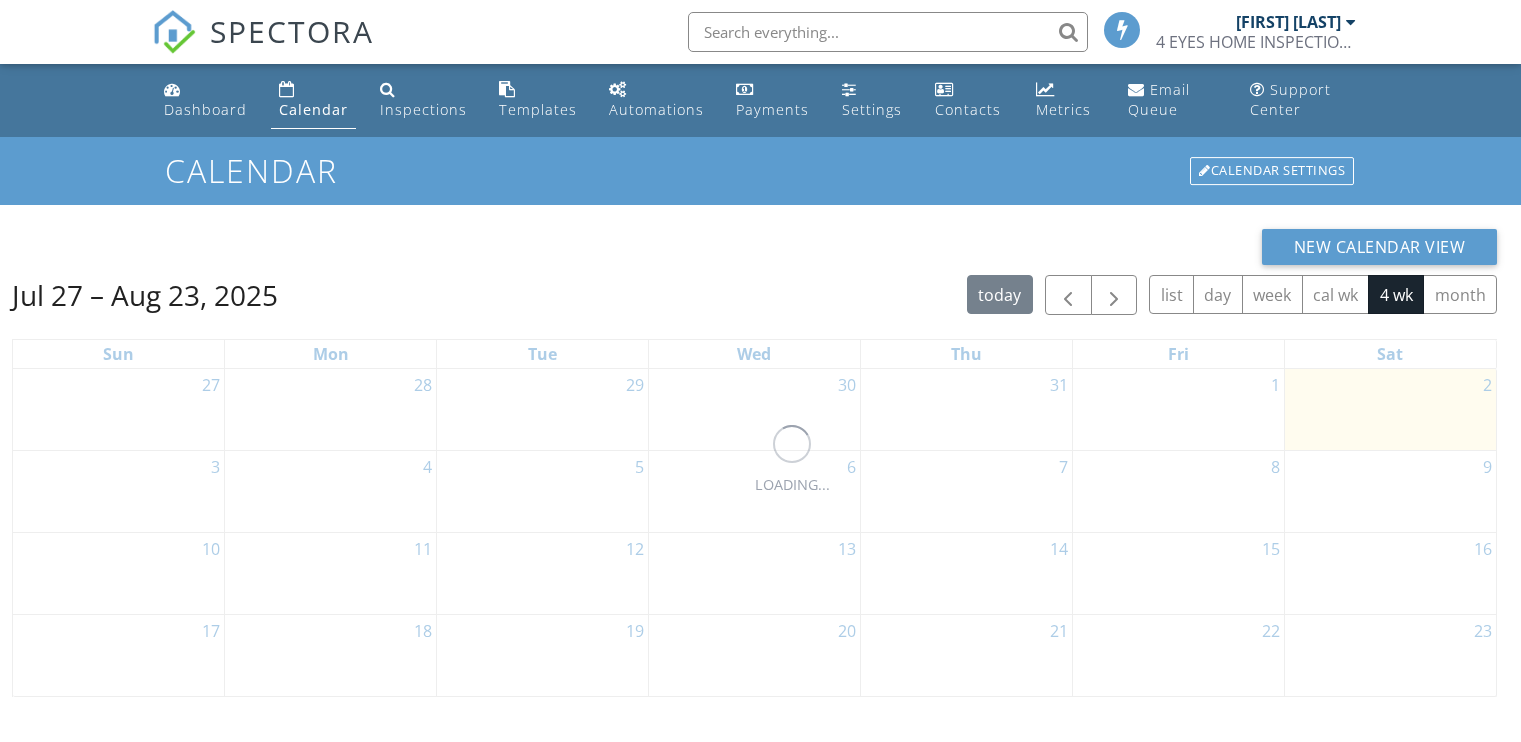 scroll, scrollTop: 0, scrollLeft: 0, axis: both 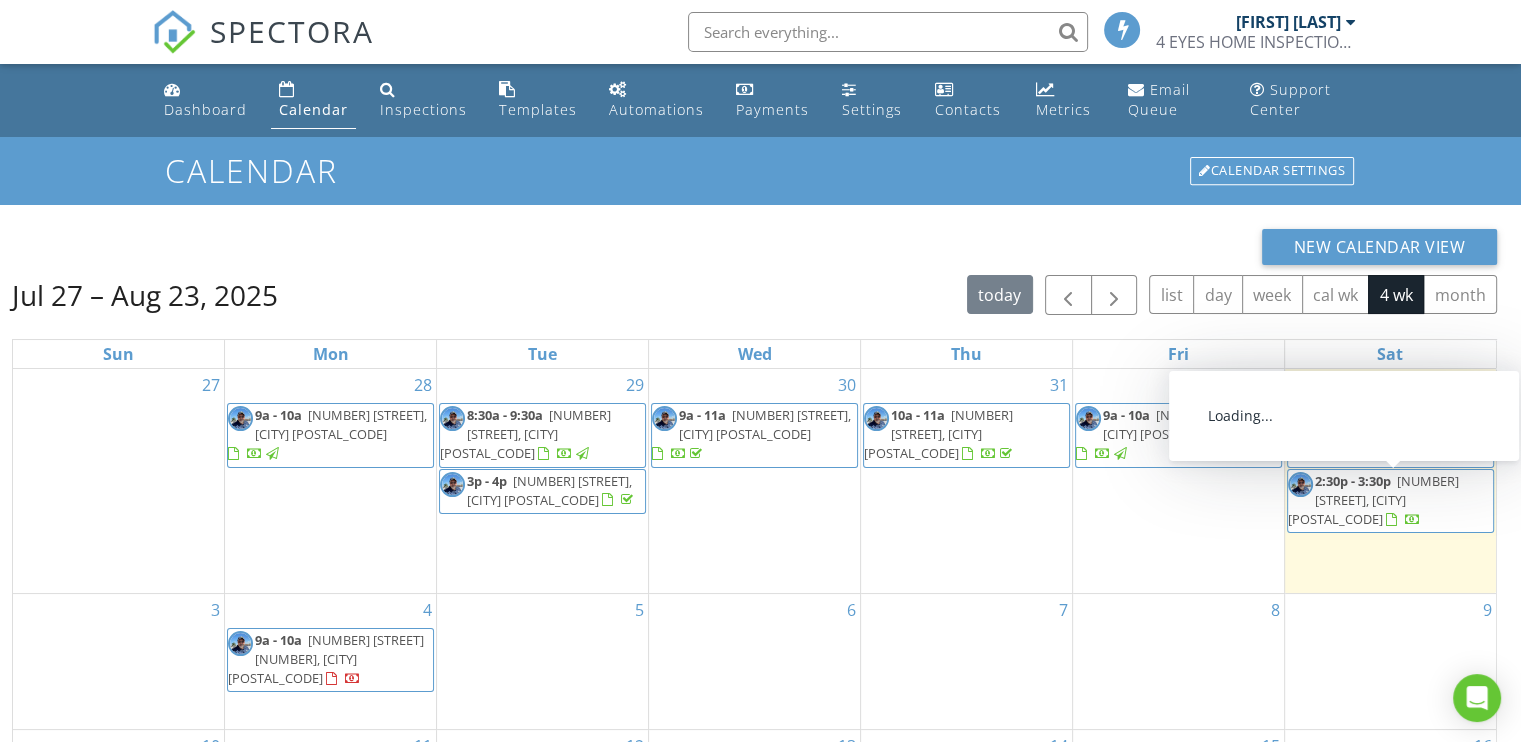 click on "[NUMBER] [STREET], [CITY], [STATE] [POSTAL_CODE]" at bounding box center [1373, 500] 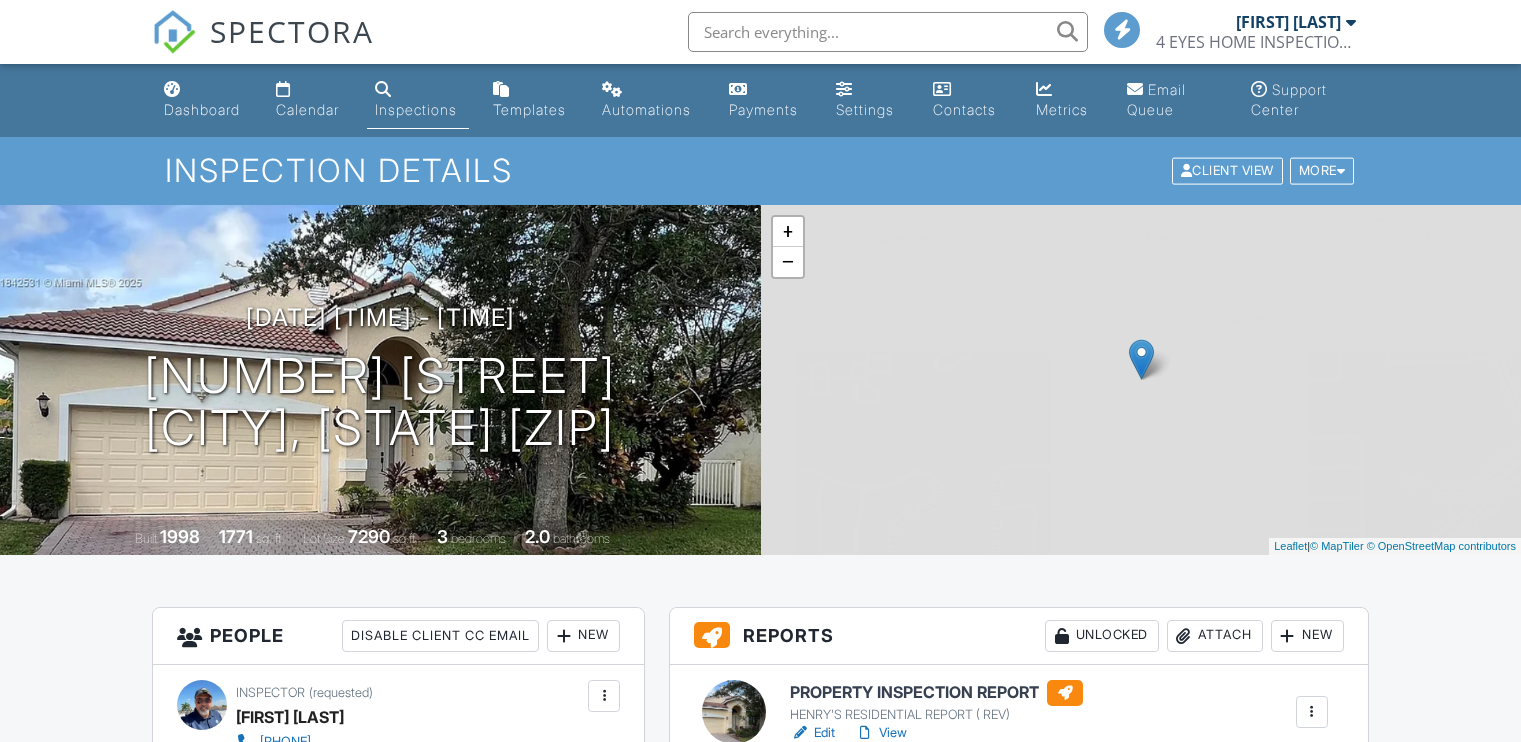scroll, scrollTop: 0, scrollLeft: 0, axis: both 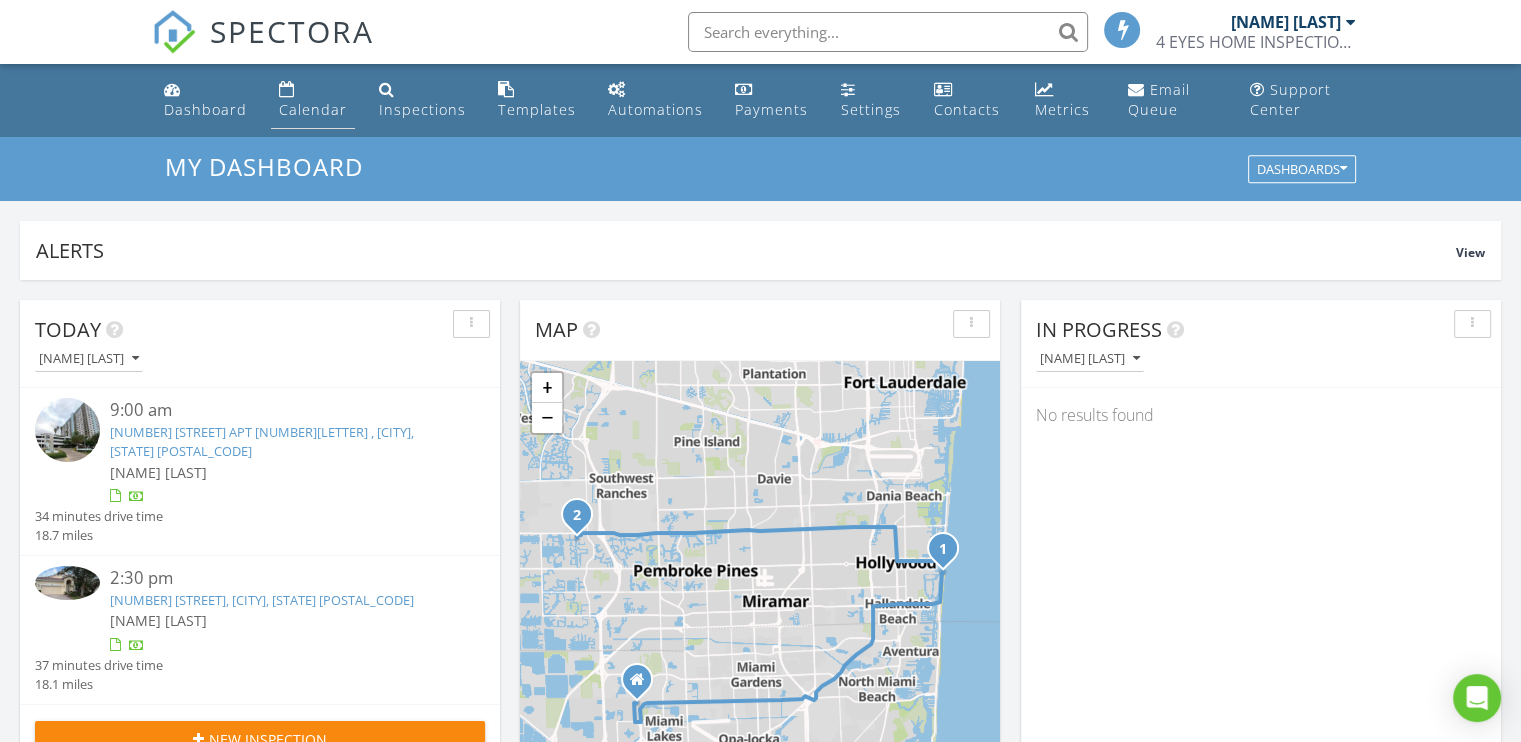 click on "Calendar" at bounding box center [313, 109] 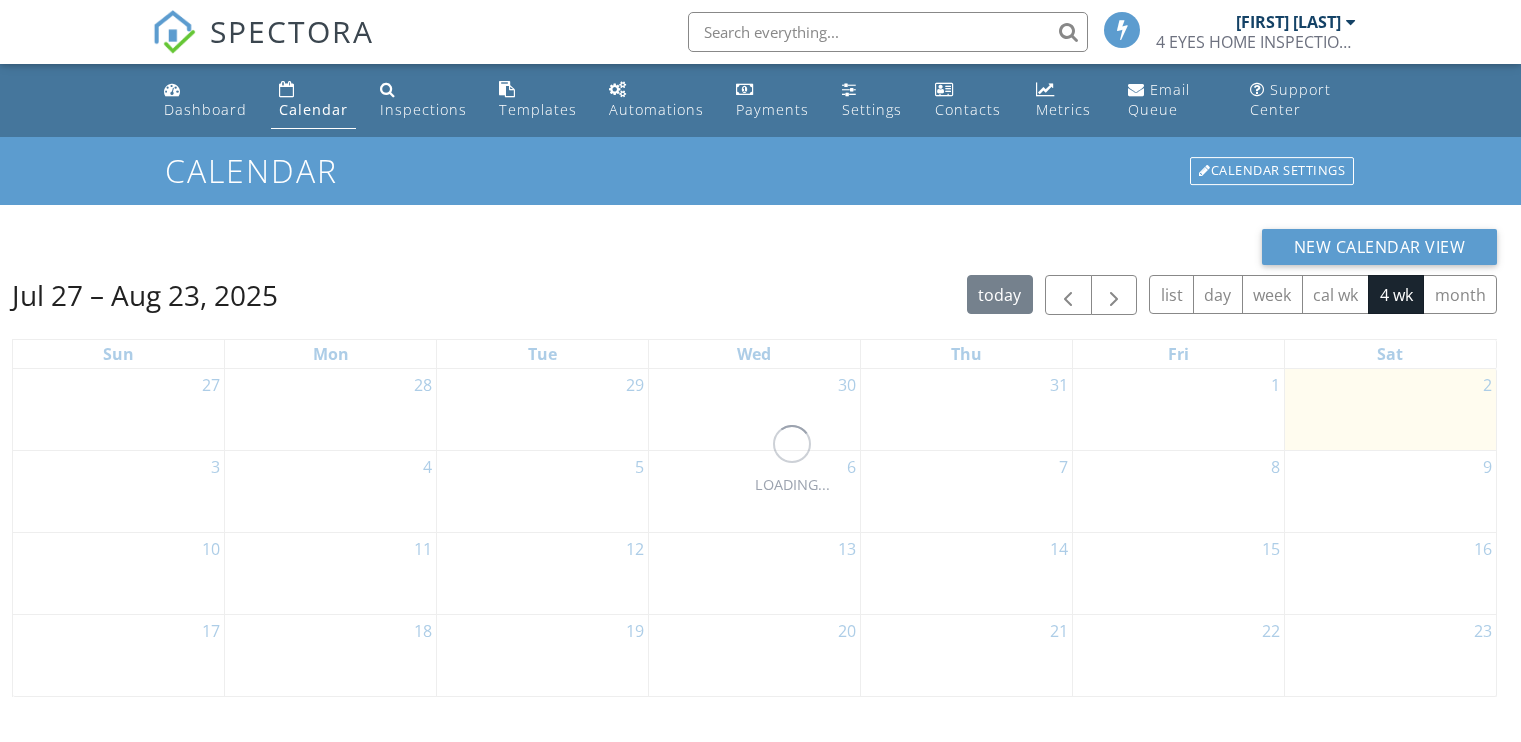scroll, scrollTop: 0, scrollLeft: 0, axis: both 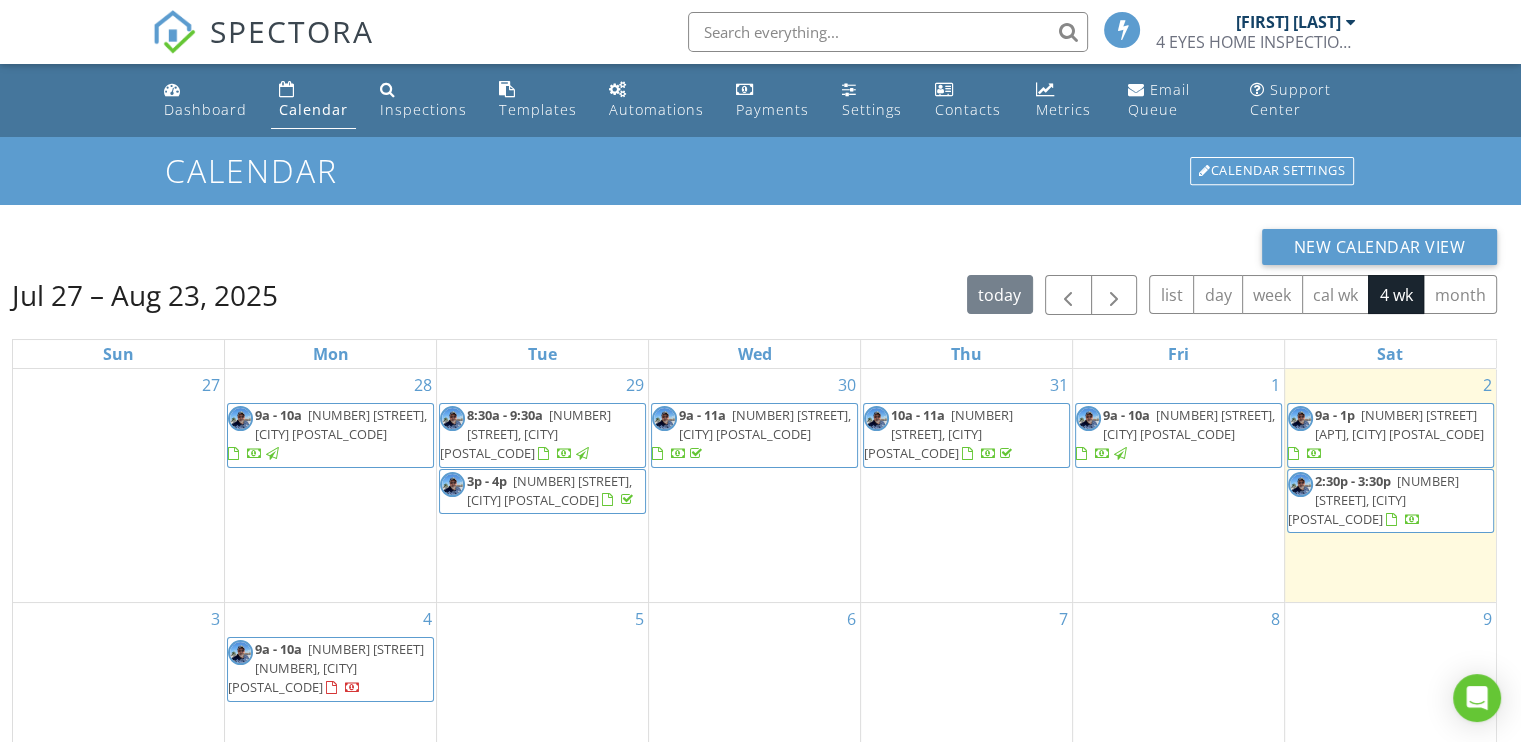 click on "9a - 10a" at bounding box center [278, 649] 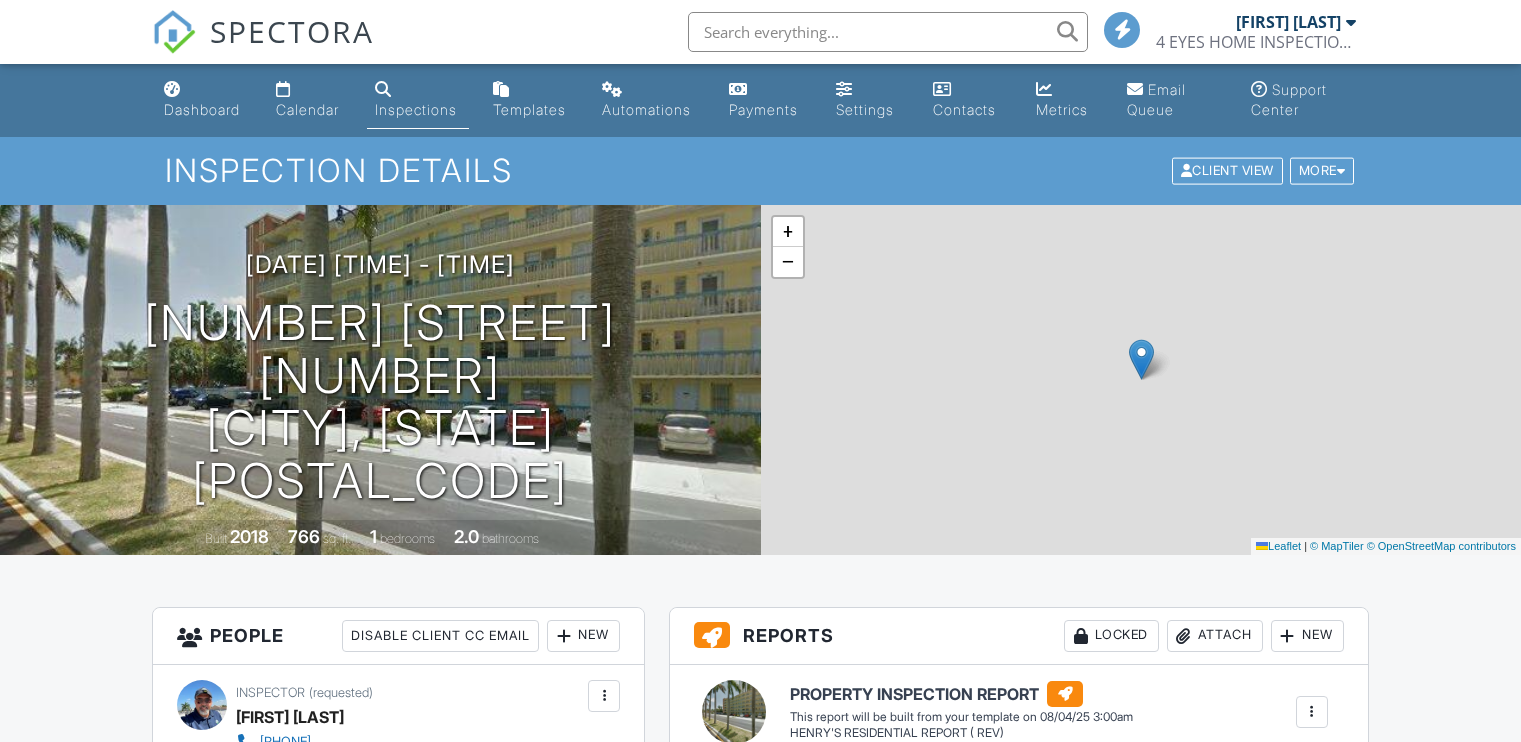 scroll, scrollTop: 300, scrollLeft: 0, axis: vertical 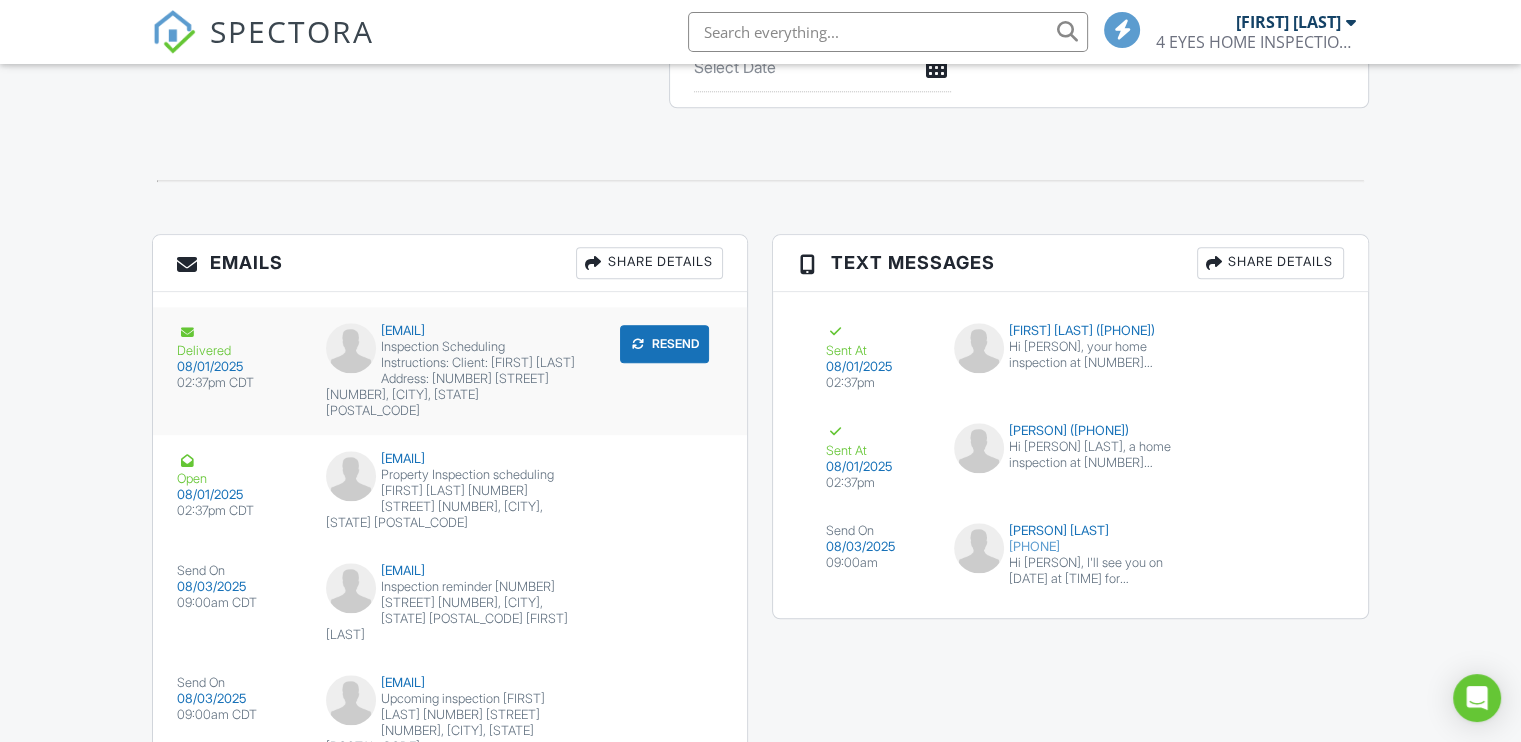 click on "Resend" at bounding box center (664, 344) 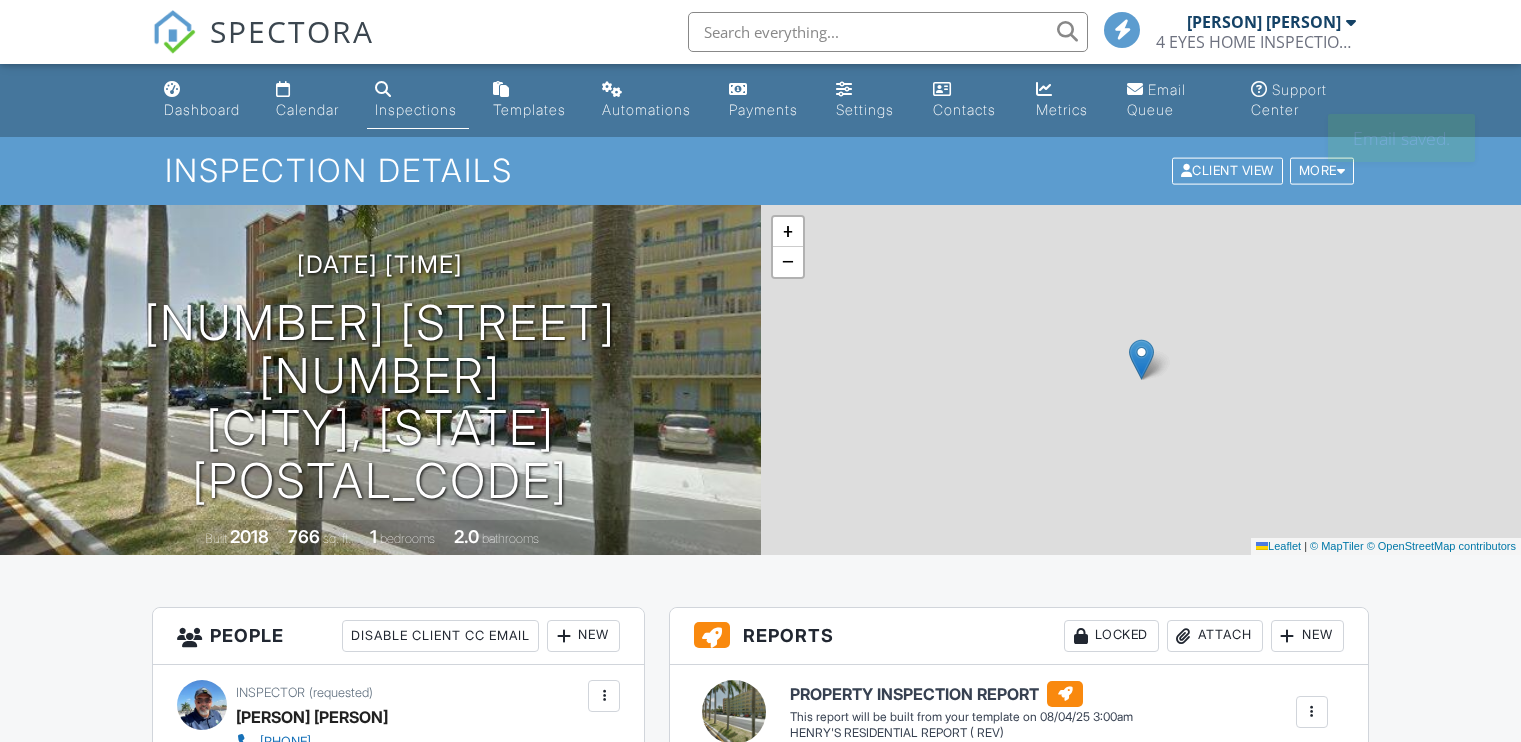 scroll, scrollTop: 0, scrollLeft: 0, axis: both 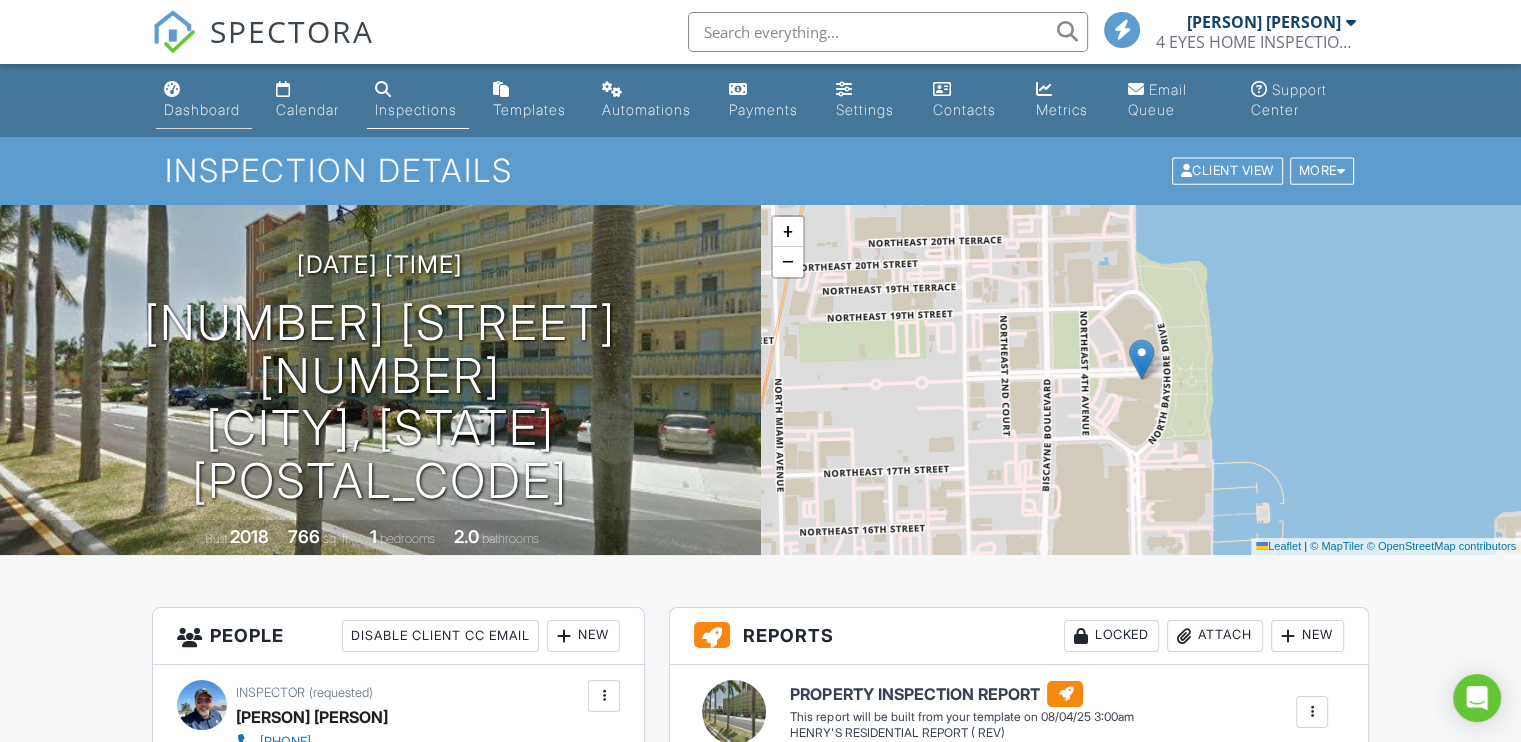 click on "Dashboard" at bounding box center [202, 109] 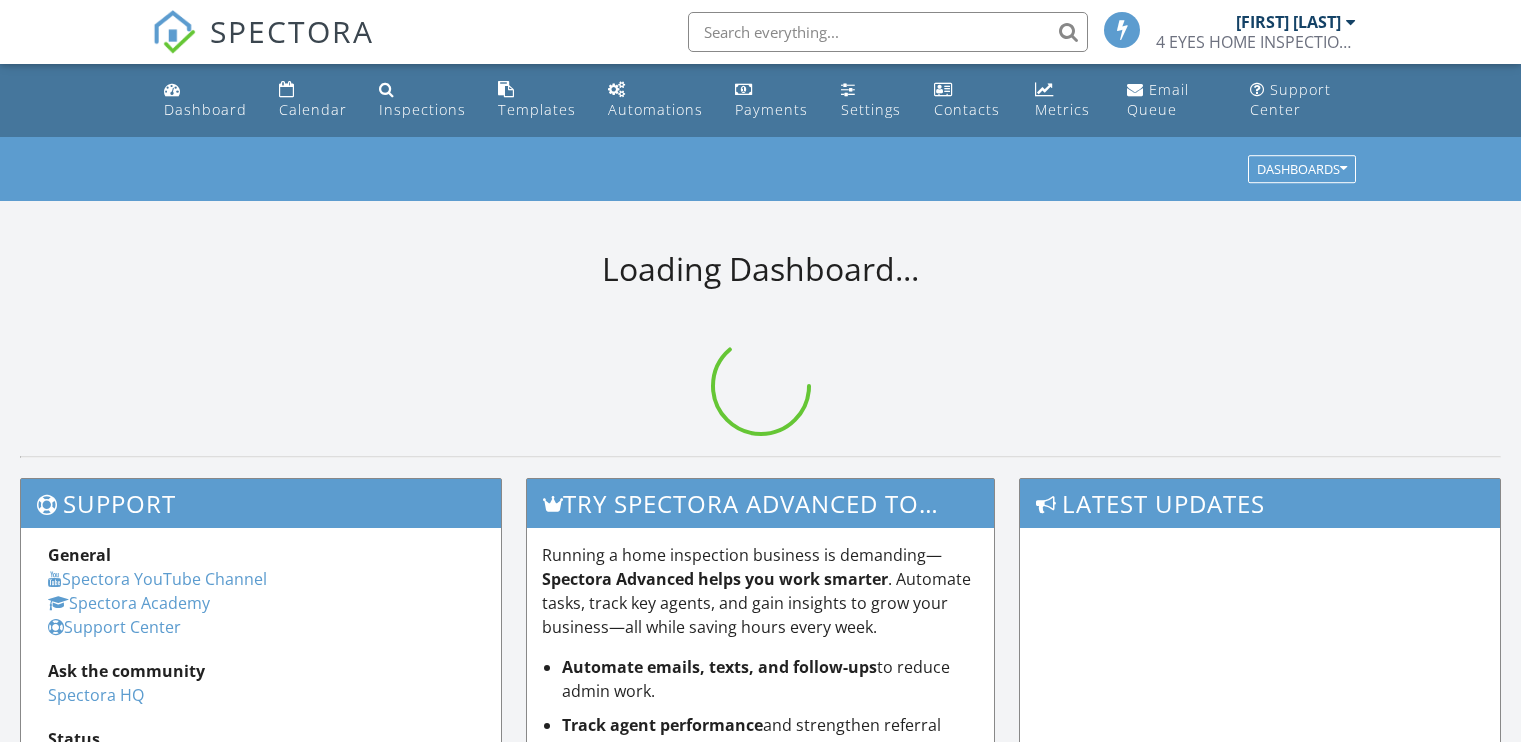 scroll, scrollTop: 0, scrollLeft: 0, axis: both 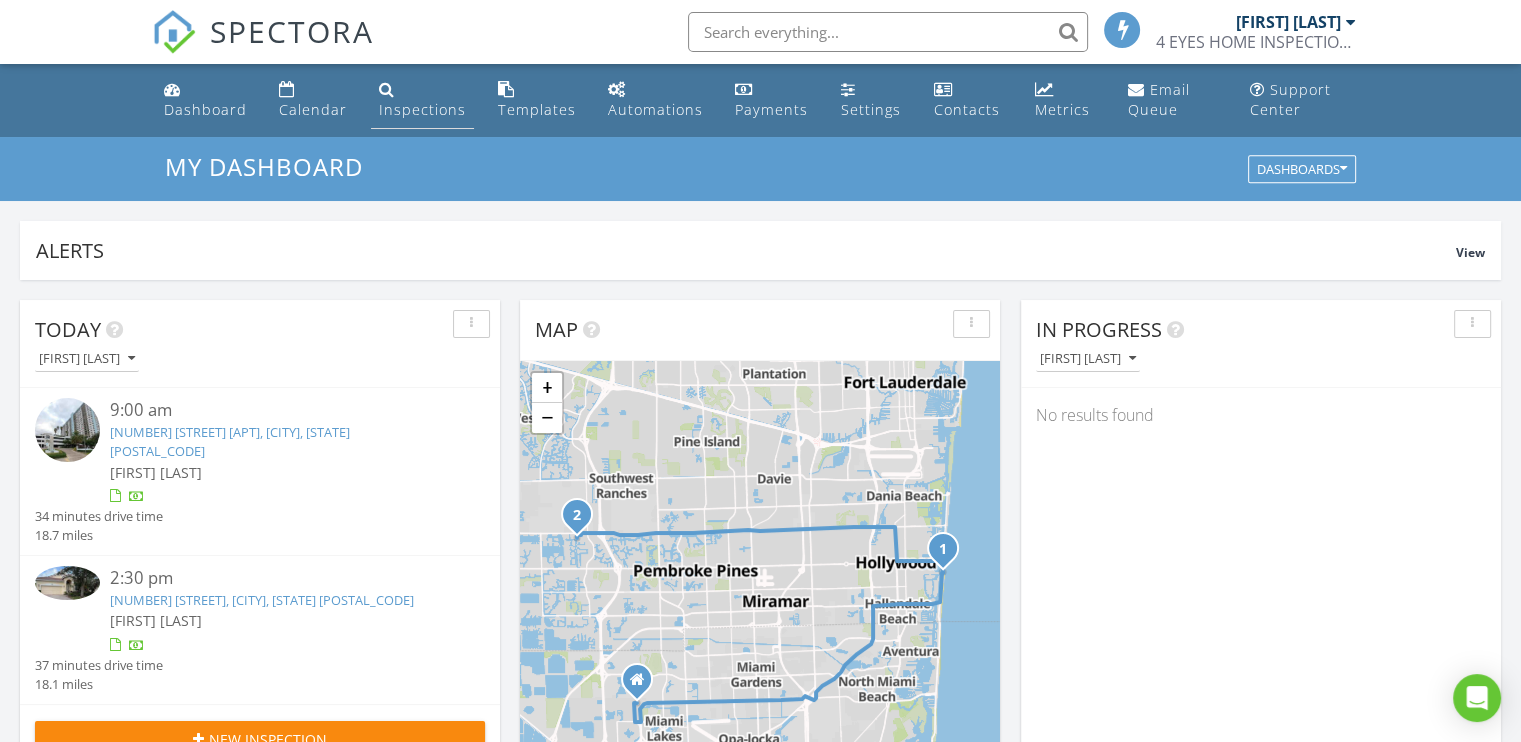 click on "Inspections" at bounding box center (422, 109) 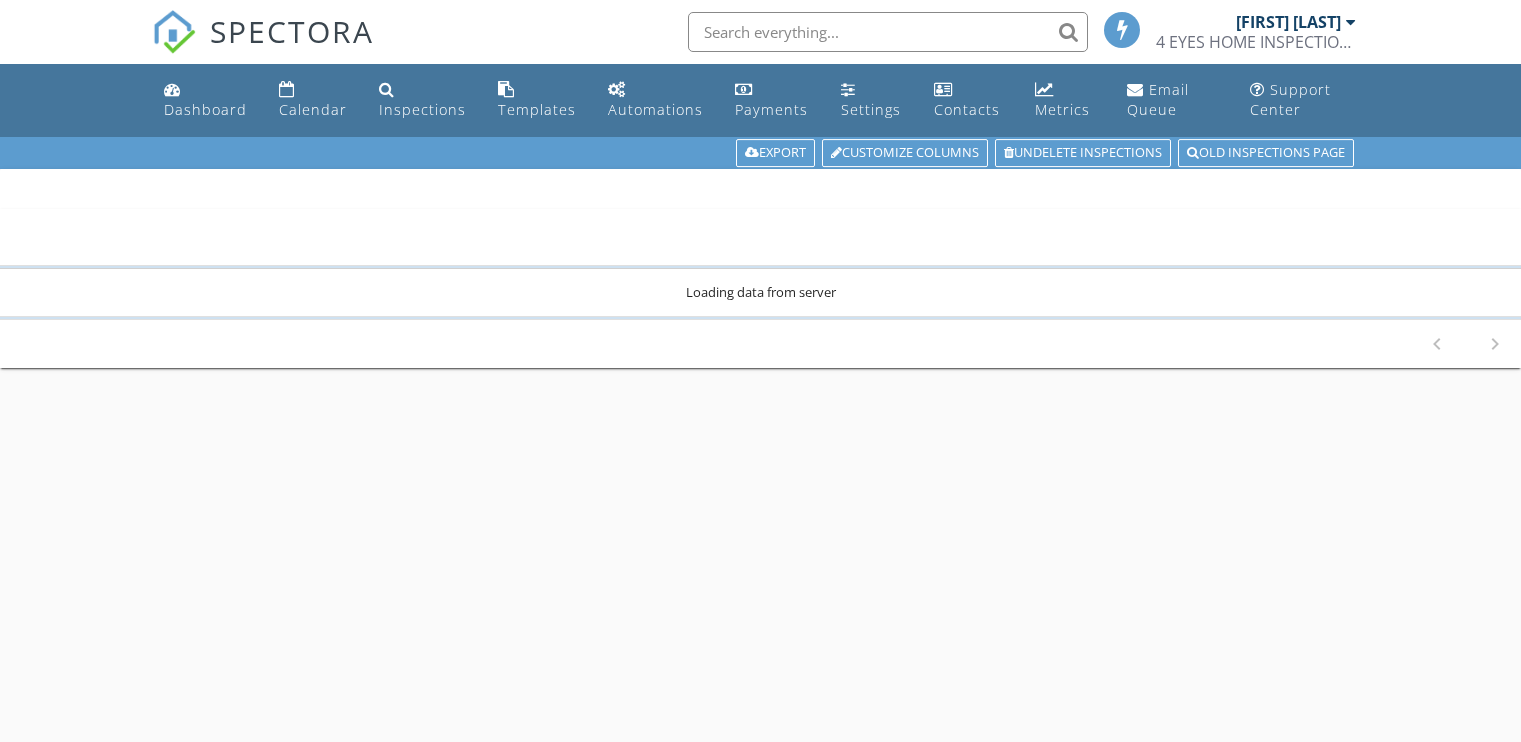 scroll, scrollTop: 0, scrollLeft: 0, axis: both 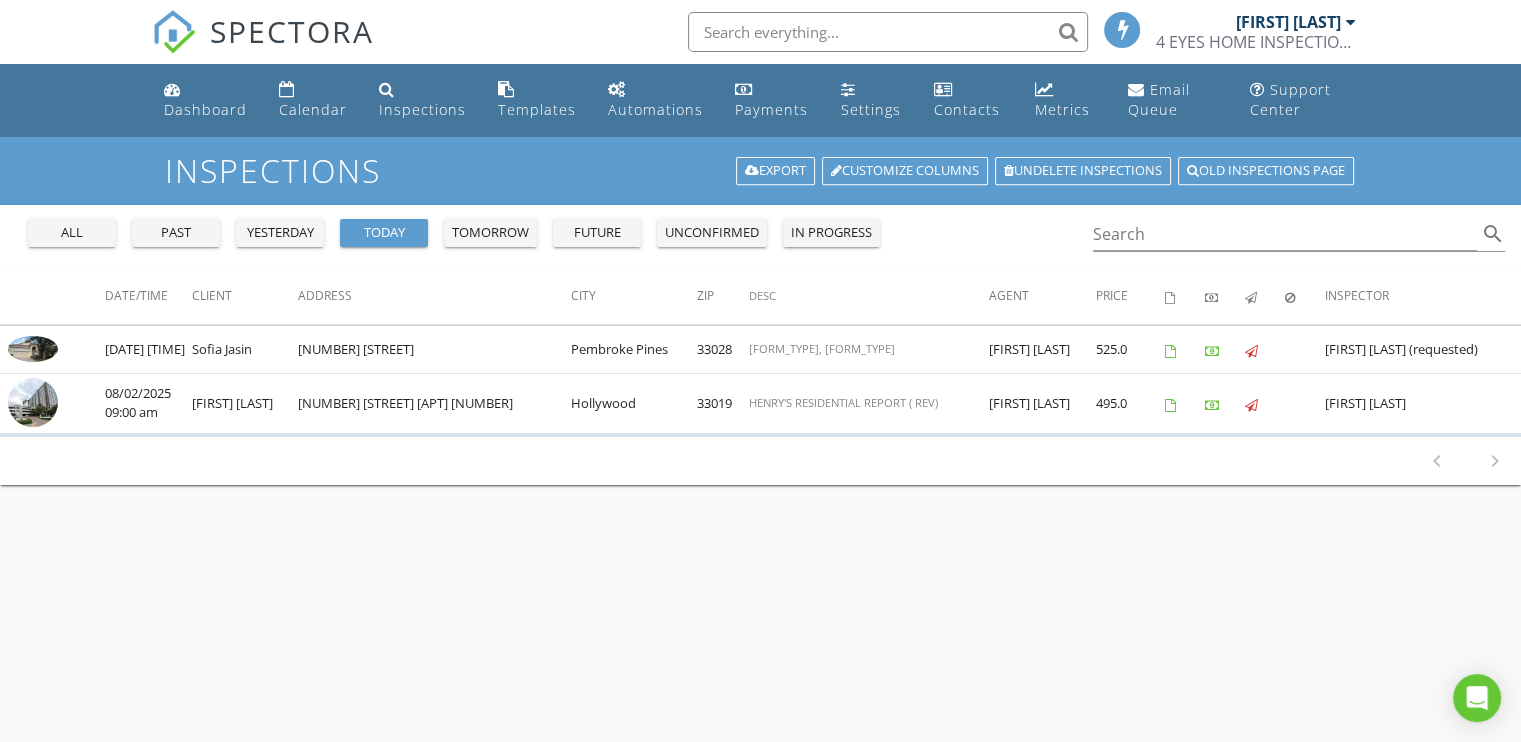 click on "past" at bounding box center [176, 233] 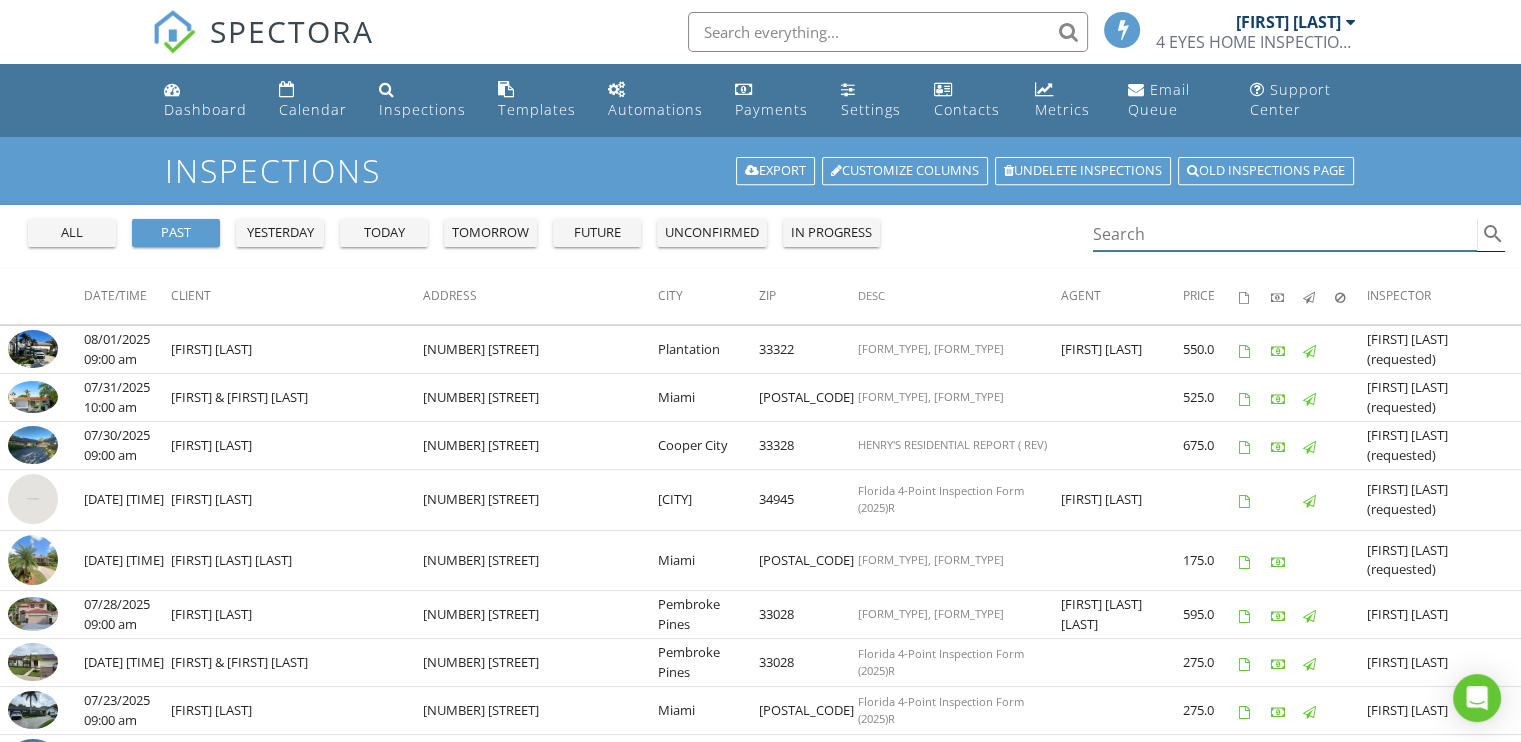 click at bounding box center (1285, 234) 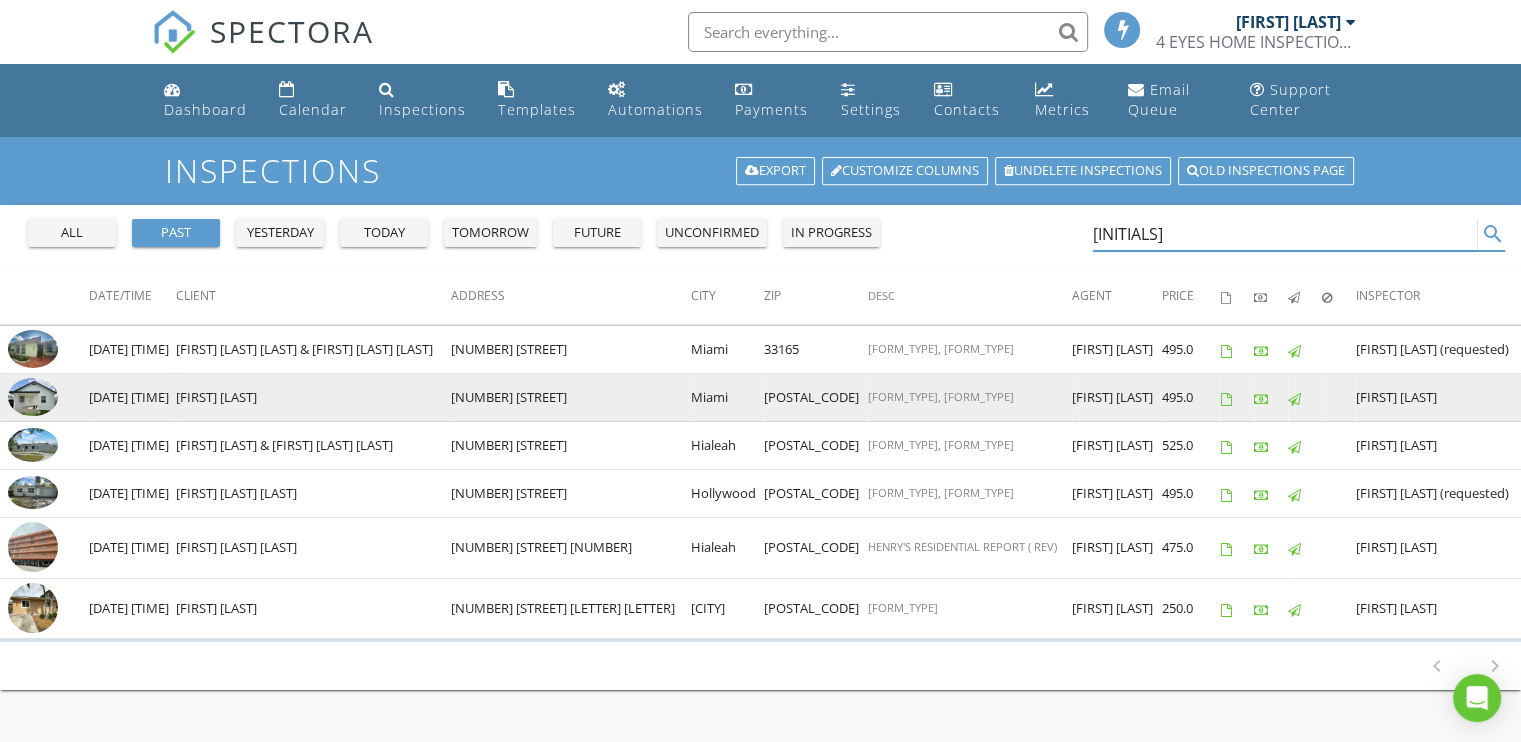 type on "WILMA" 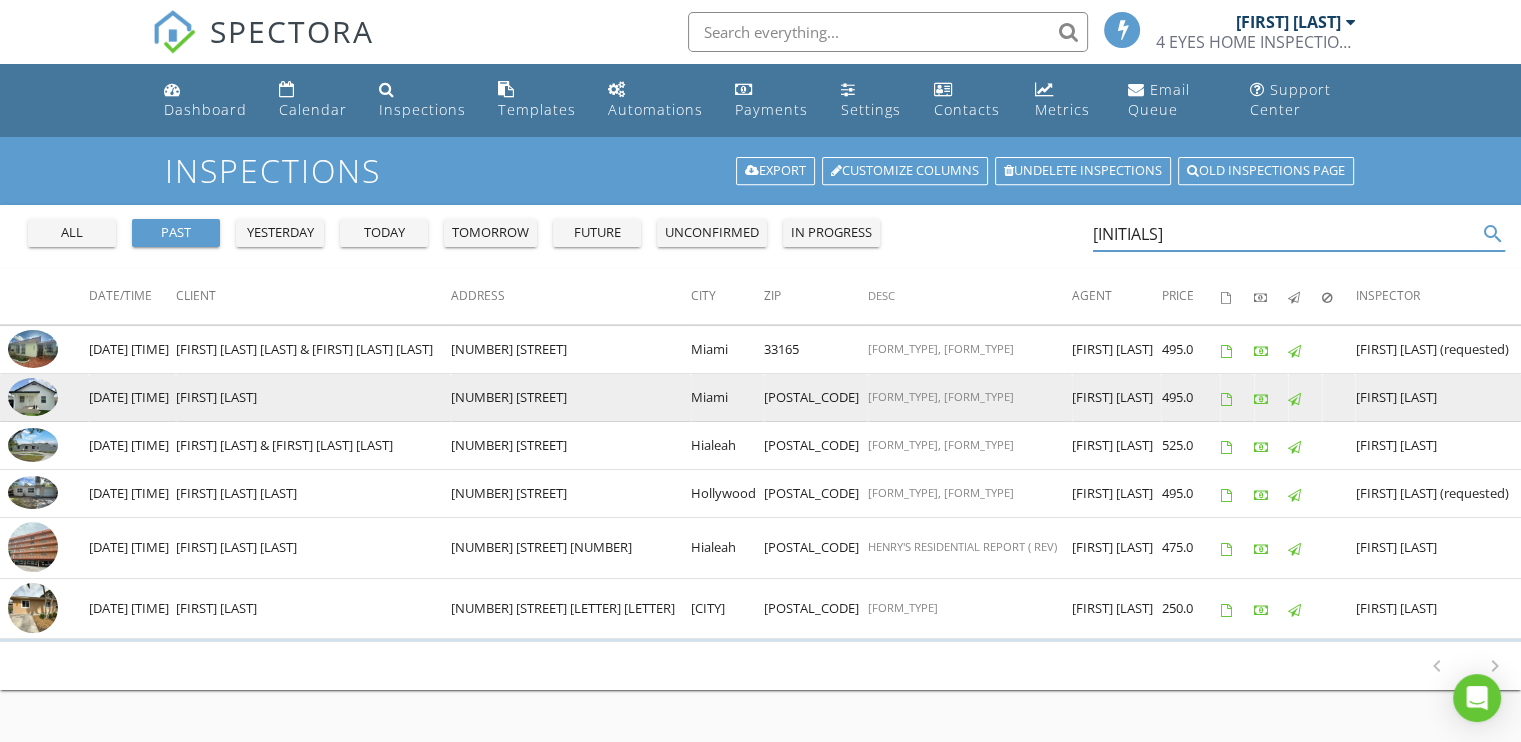 click at bounding box center [33, 397] 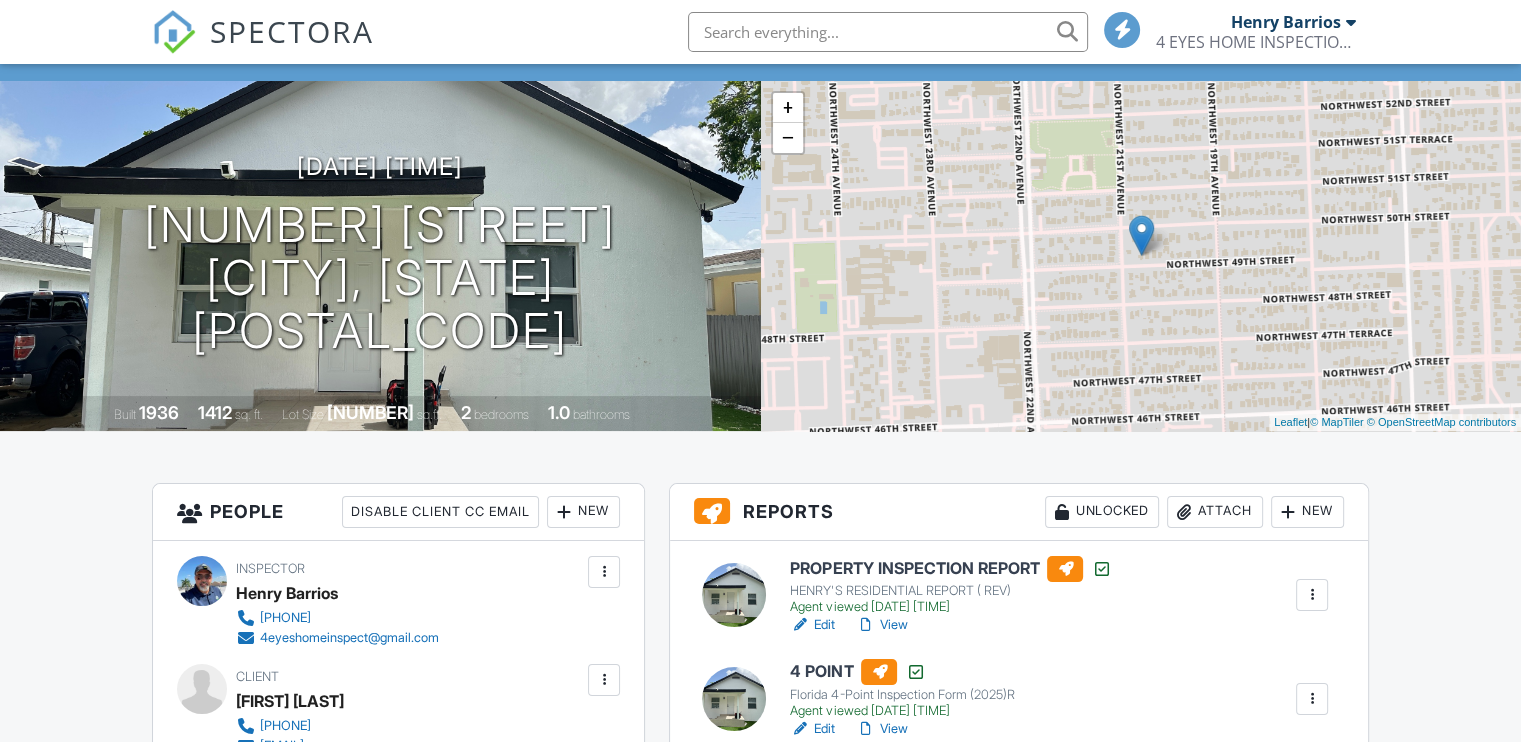 scroll, scrollTop: 200, scrollLeft: 0, axis: vertical 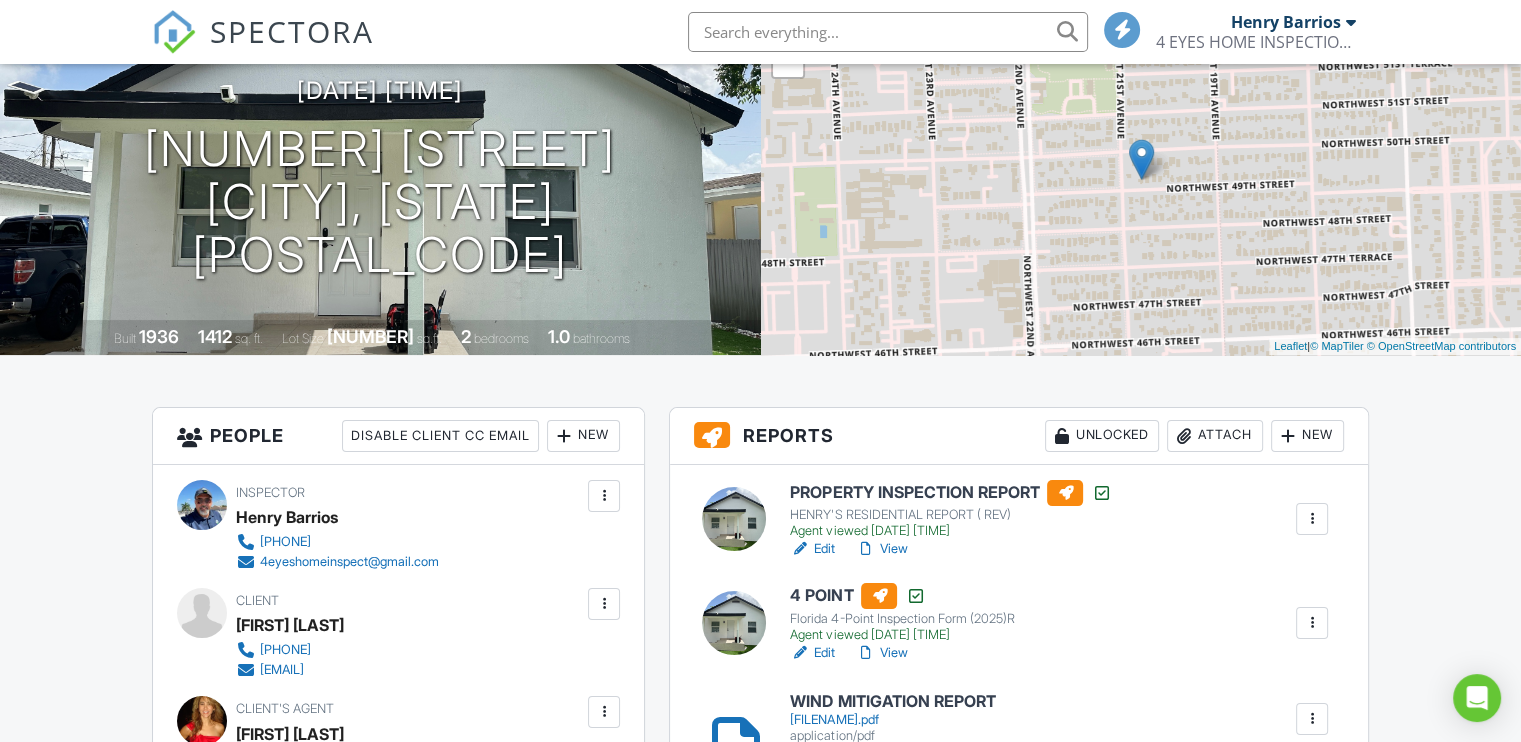 click on "View" at bounding box center [881, 549] 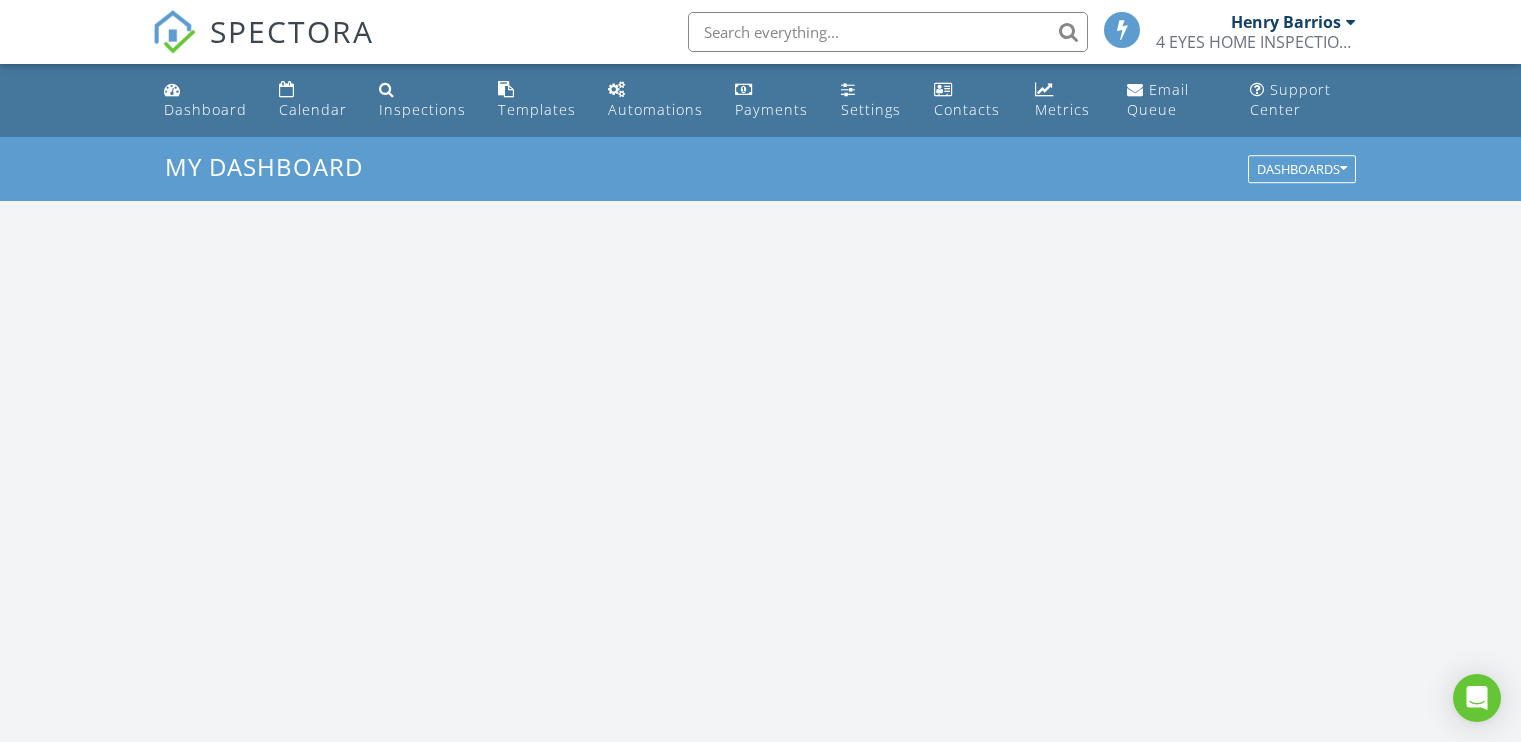 scroll, scrollTop: 0, scrollLeft: 0, axis: both 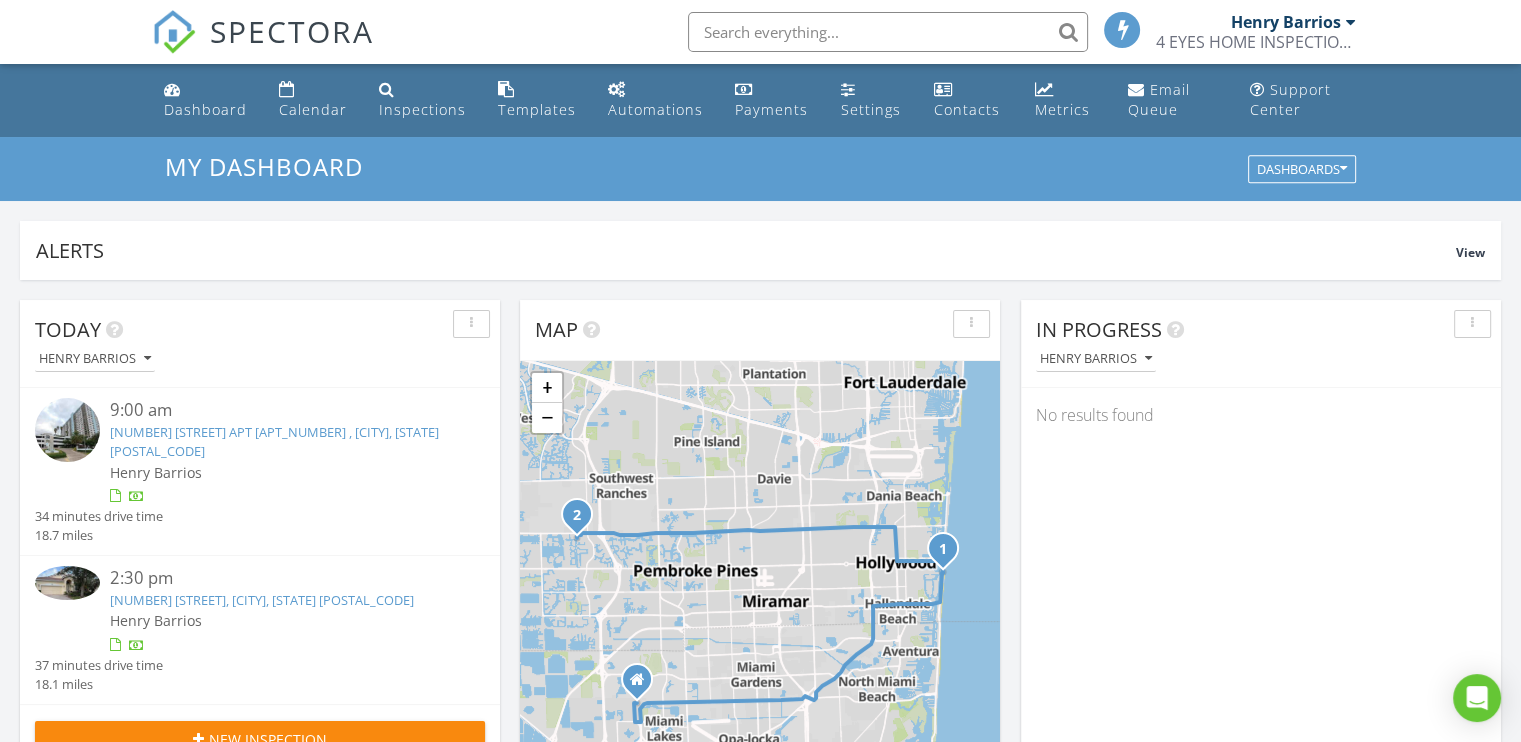 click at bounding box center (67, 583) 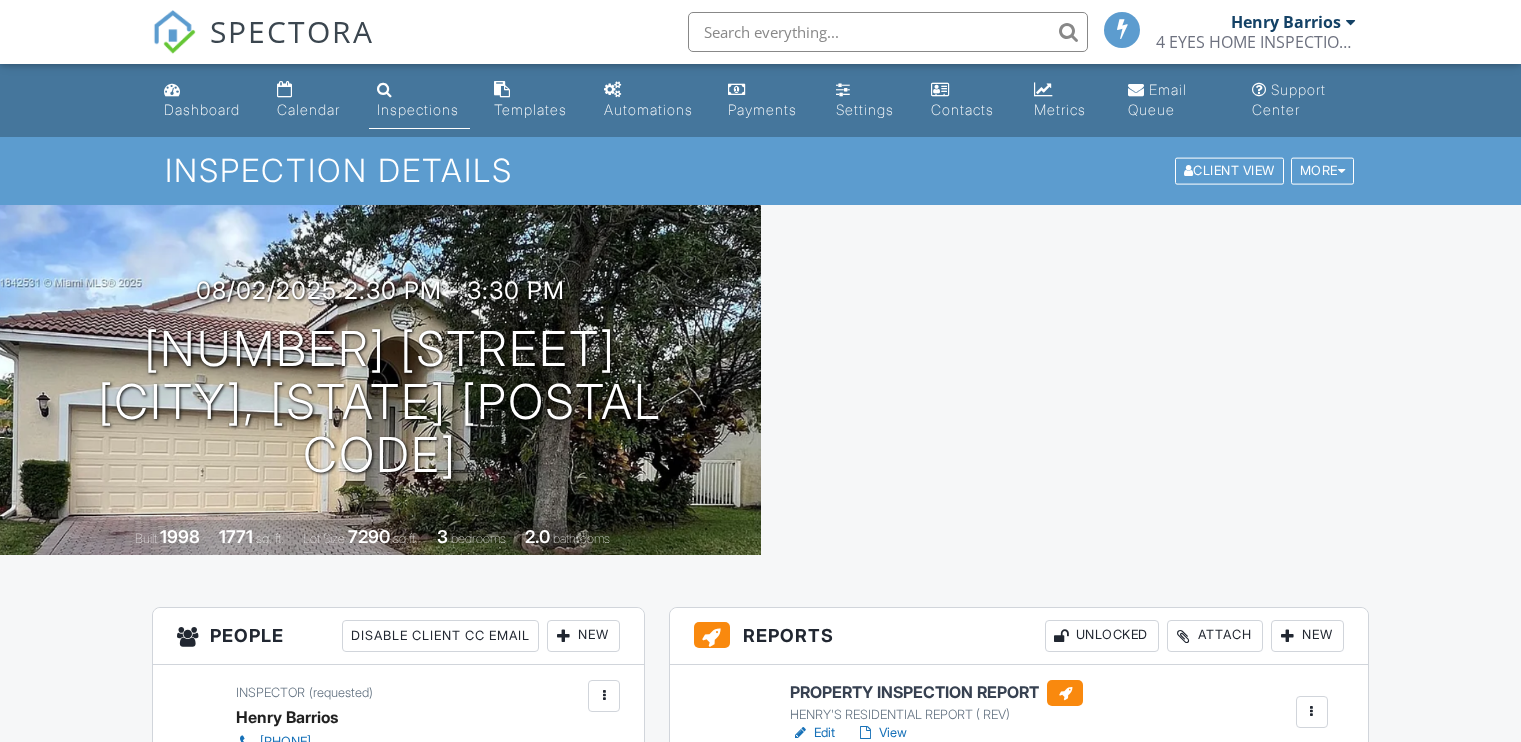 scroll, scrollTop: 0, scrollLeft: 0, axis: both 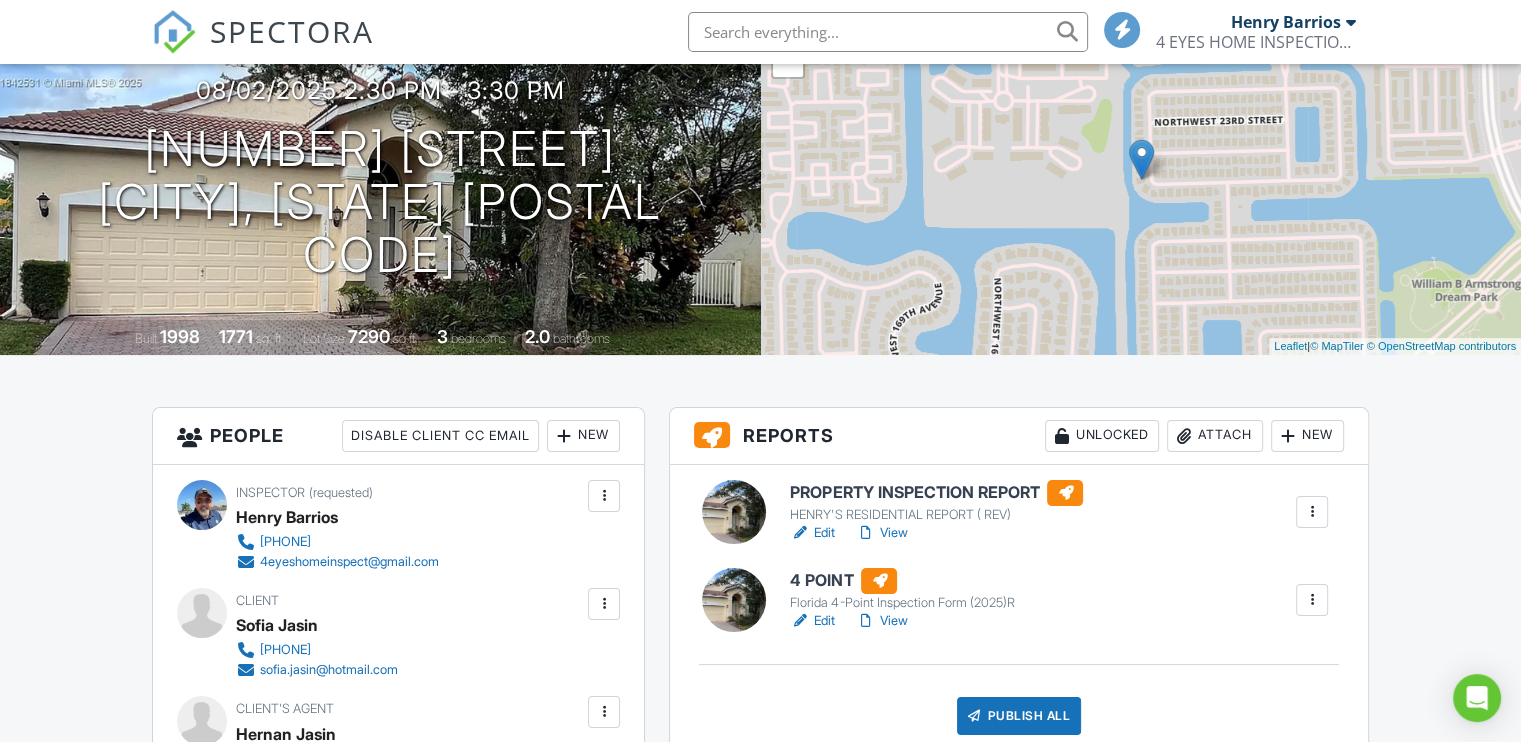 click on "View" at bounding box center [881, 533] 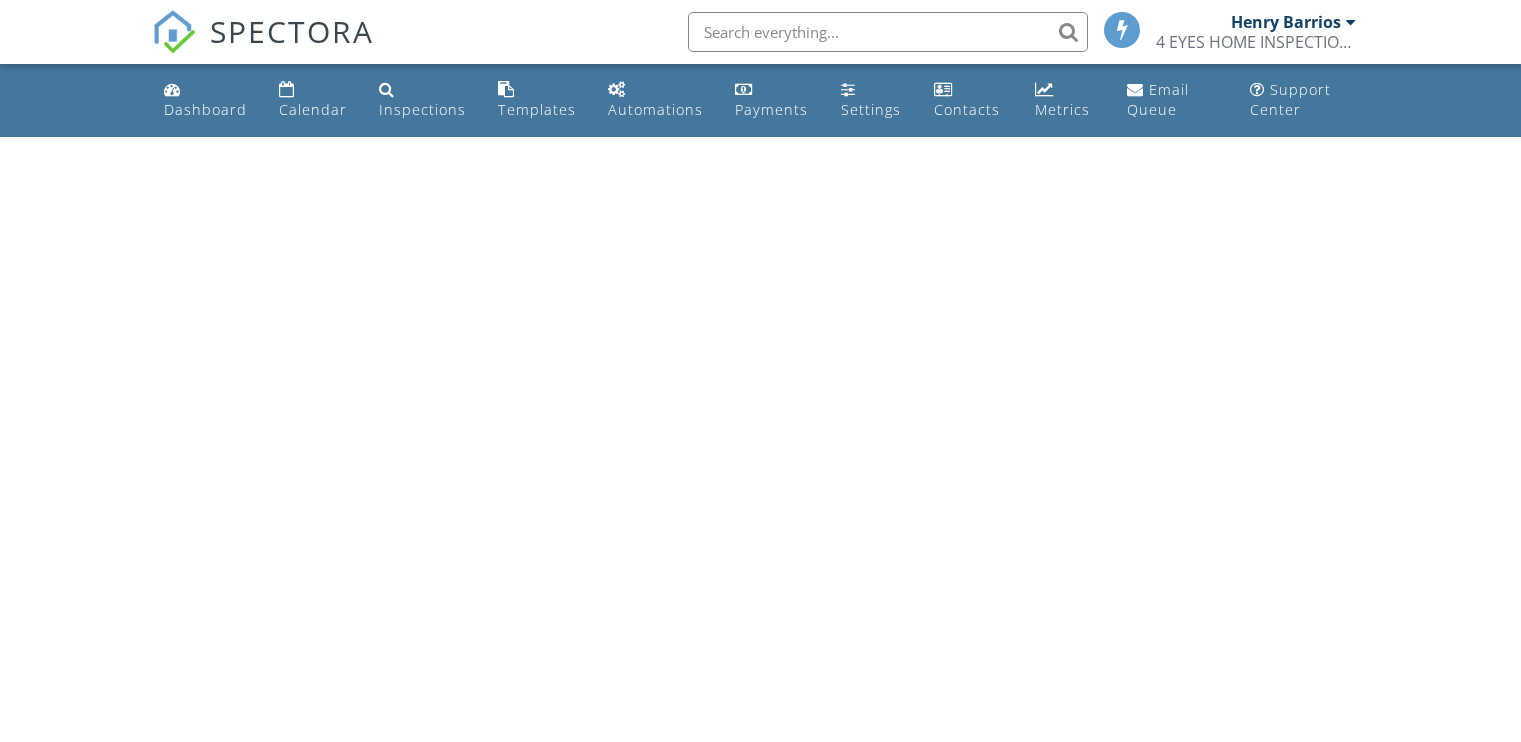 scroll, scrollTop: 0, scrollLeft: 0, axis: both 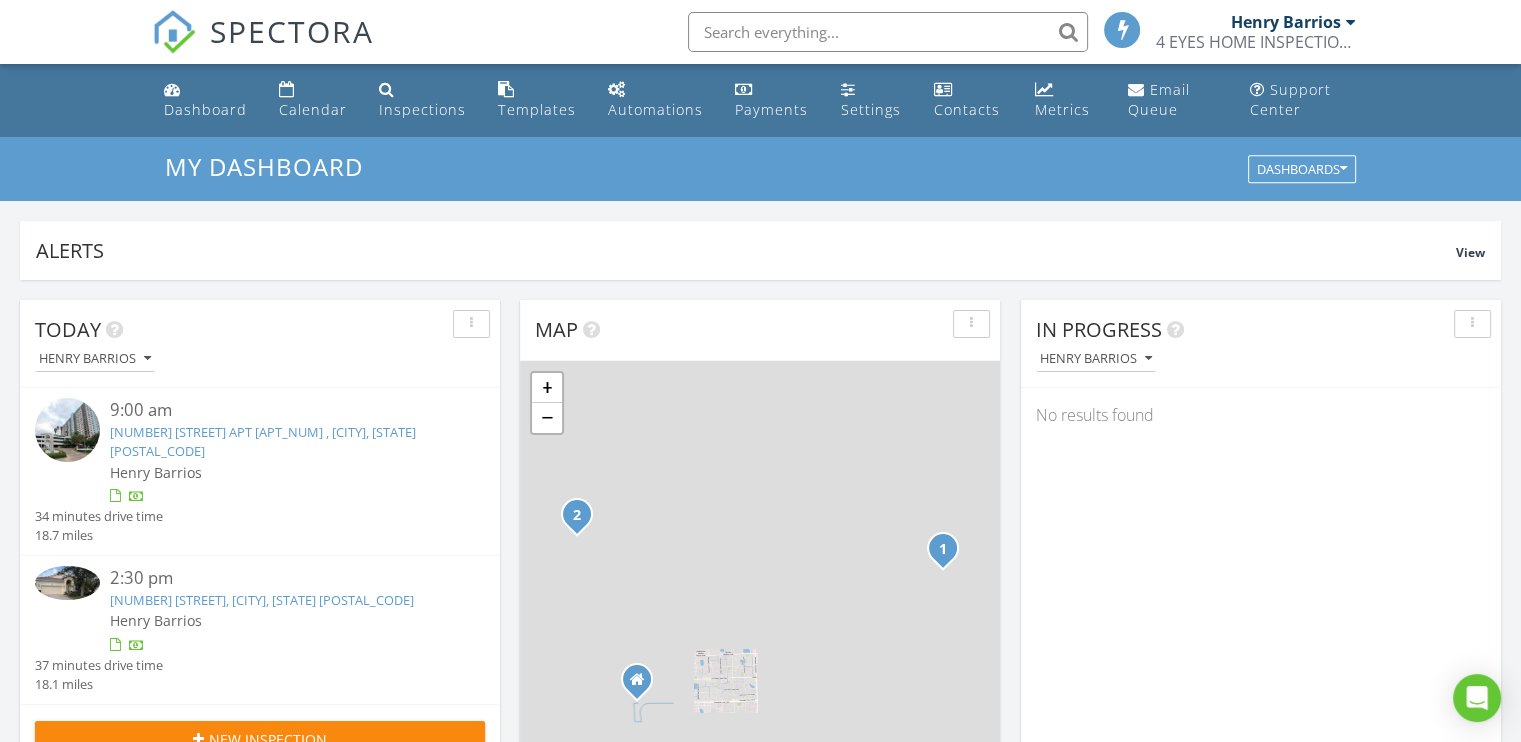 click at bounding box center [67, 430] 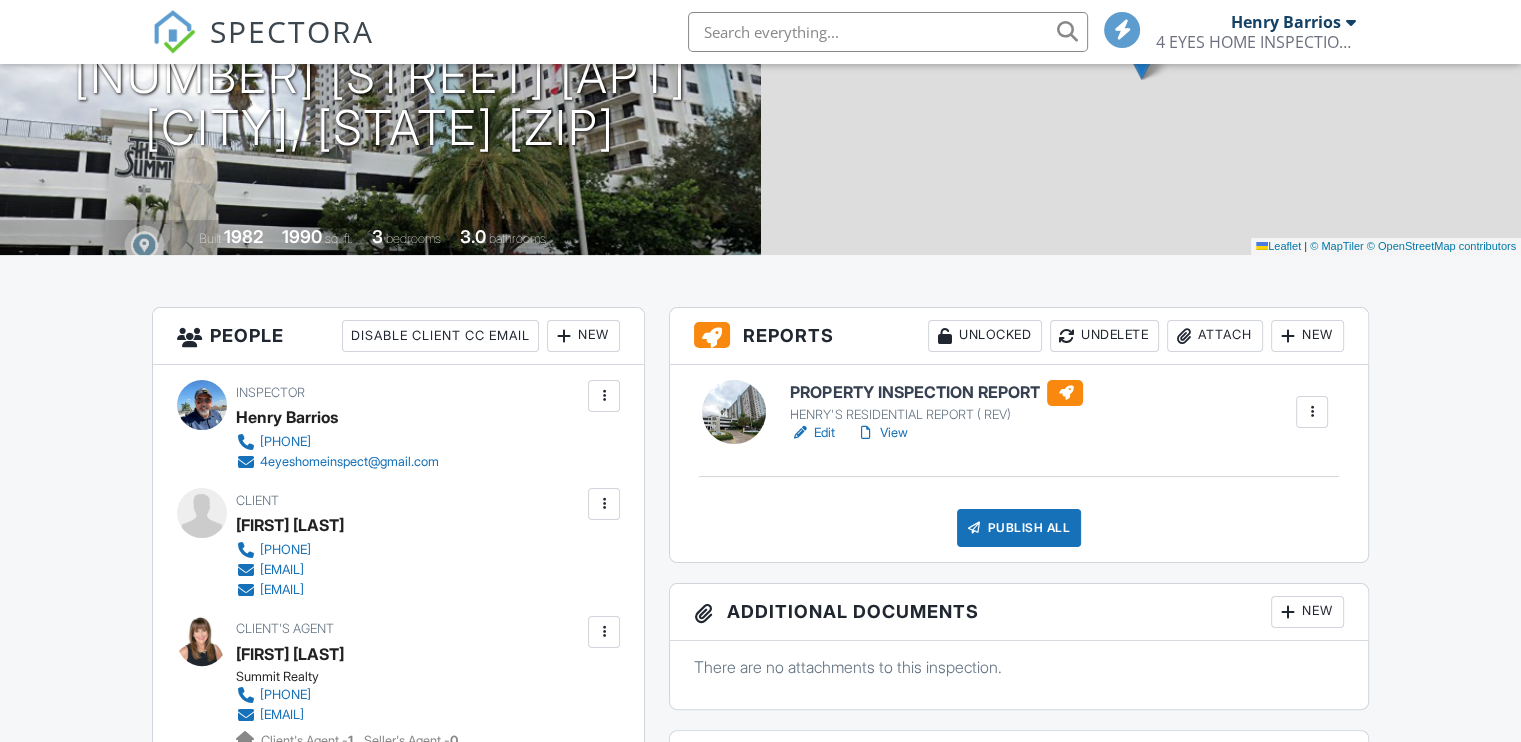 scroll, scrollTop: 0, scrollLeft: 0, axis: both 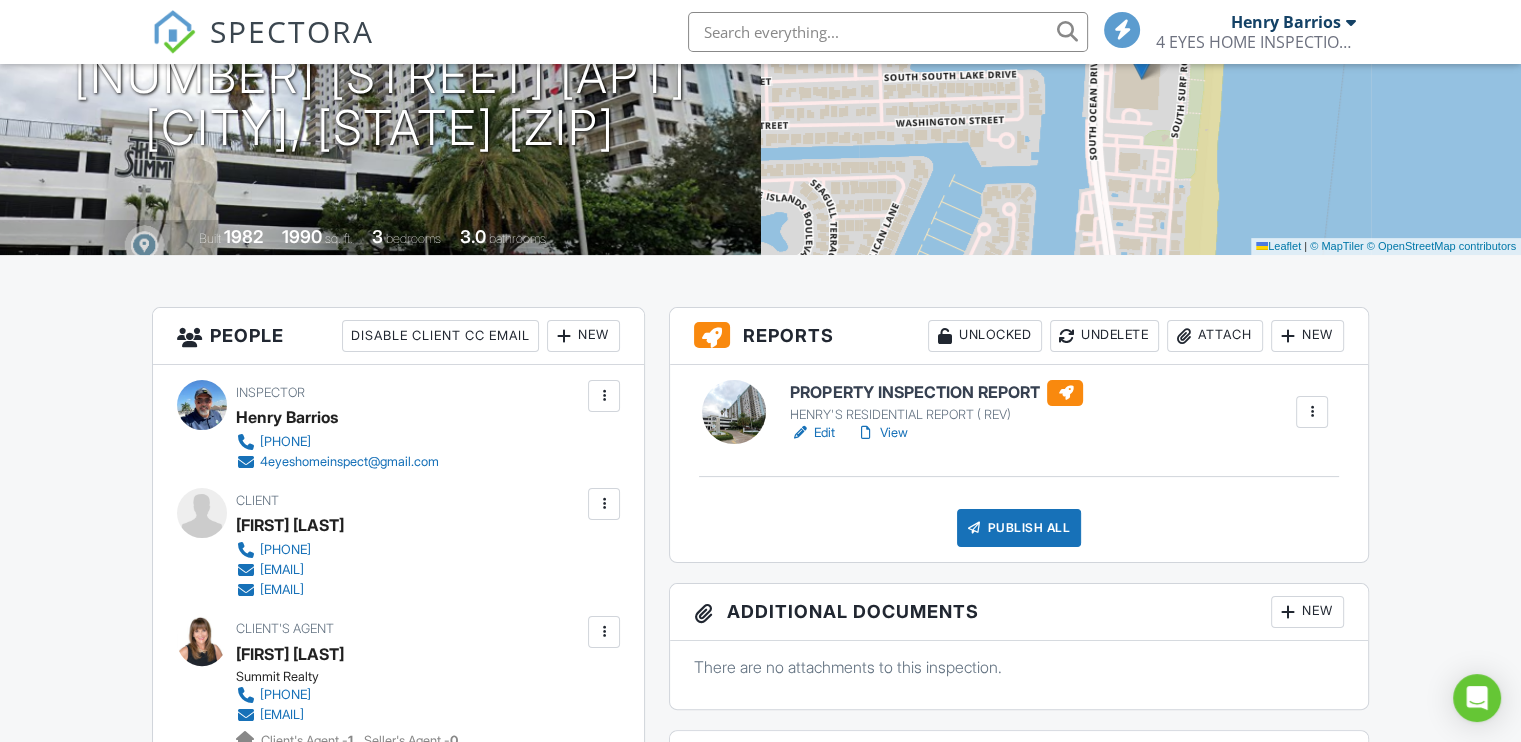 click on "Edit" at bounding box center [812, 433] 